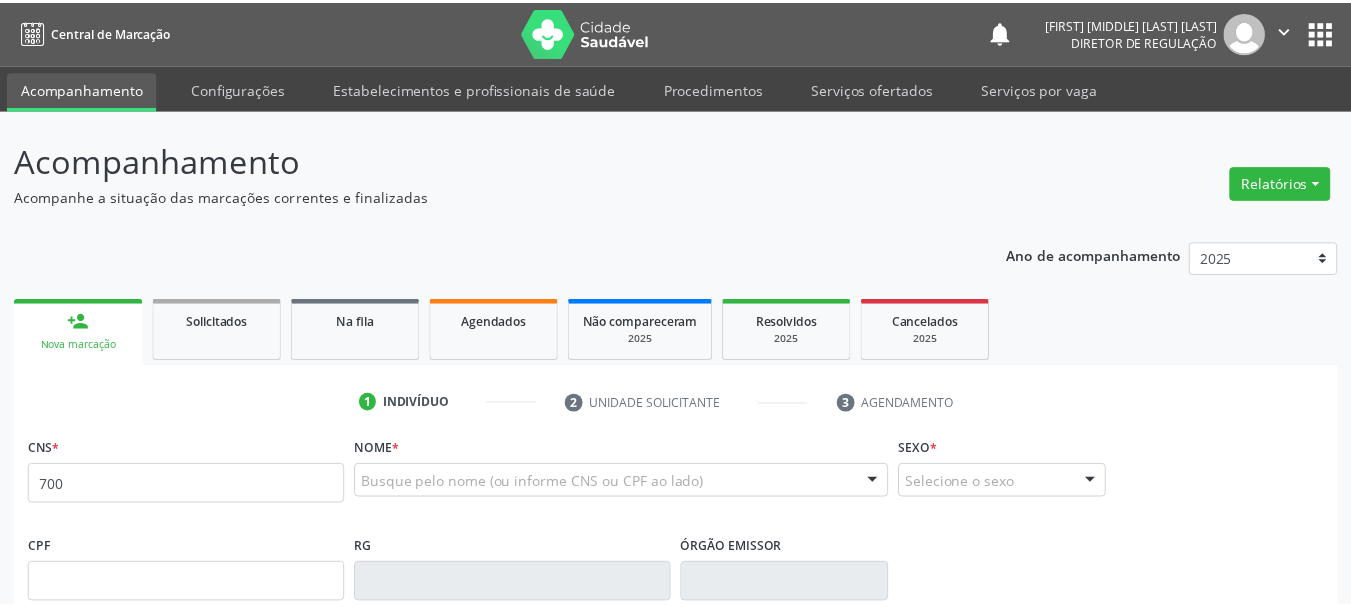 scroll, scrollTop: 0, scrollLeft: 0, axis: both 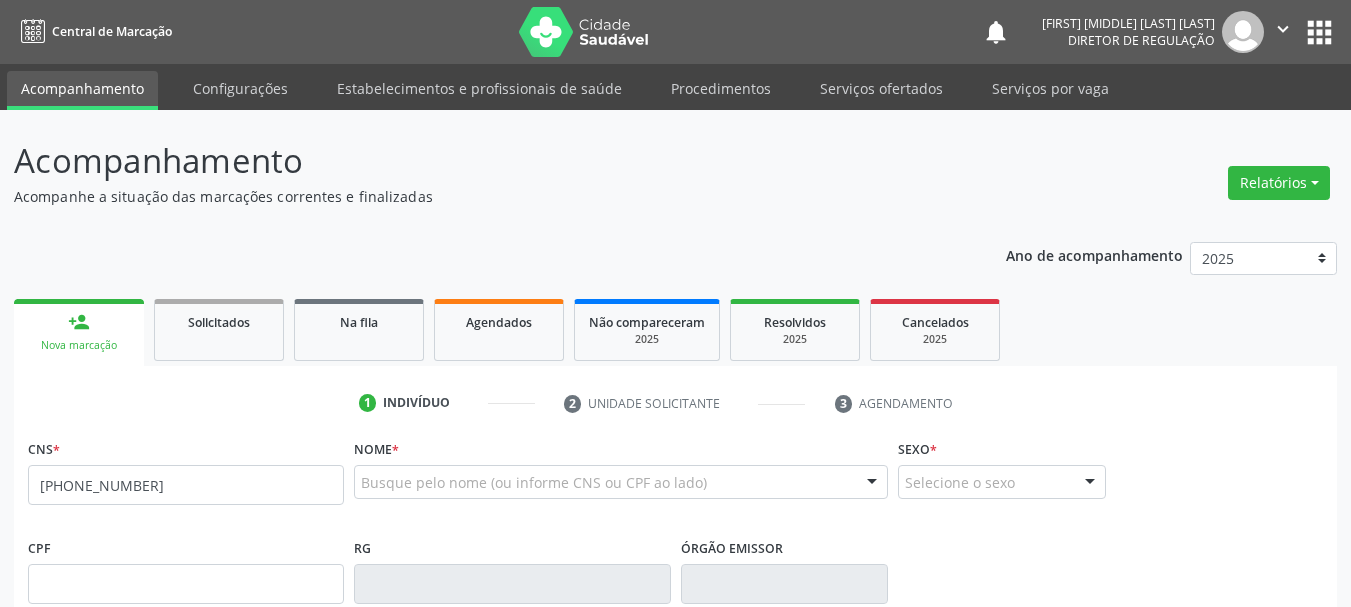 type on "[PHONE_NUMBER]" 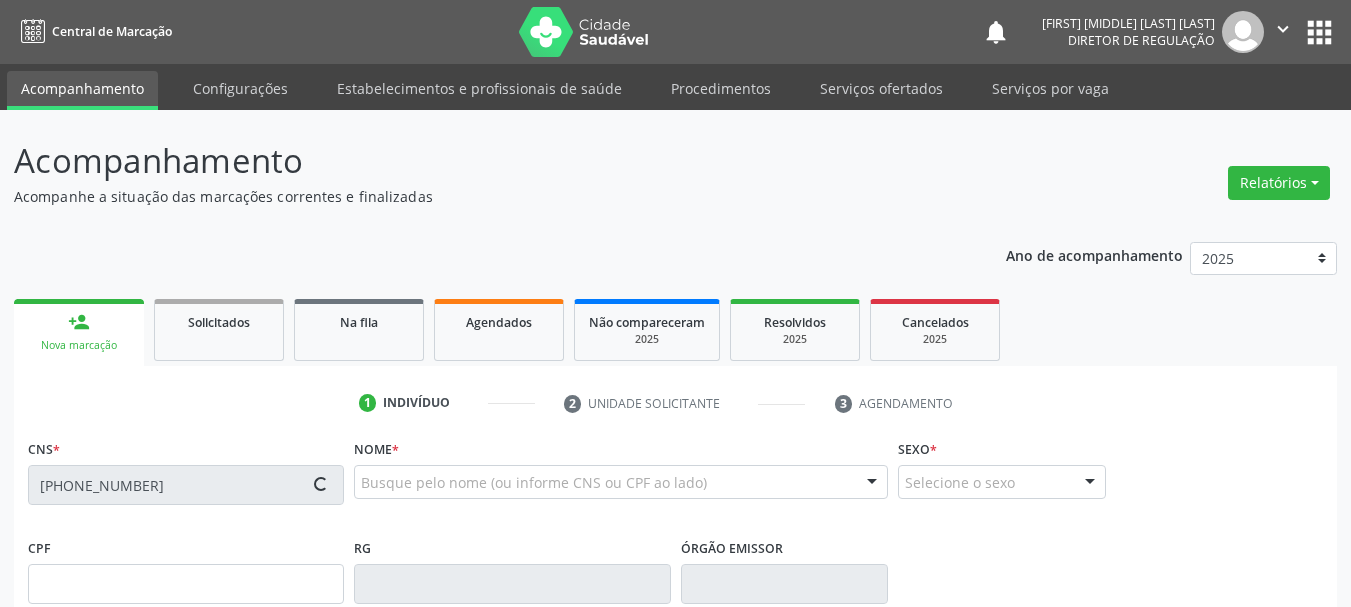 type on "[ID_NUMBER]" 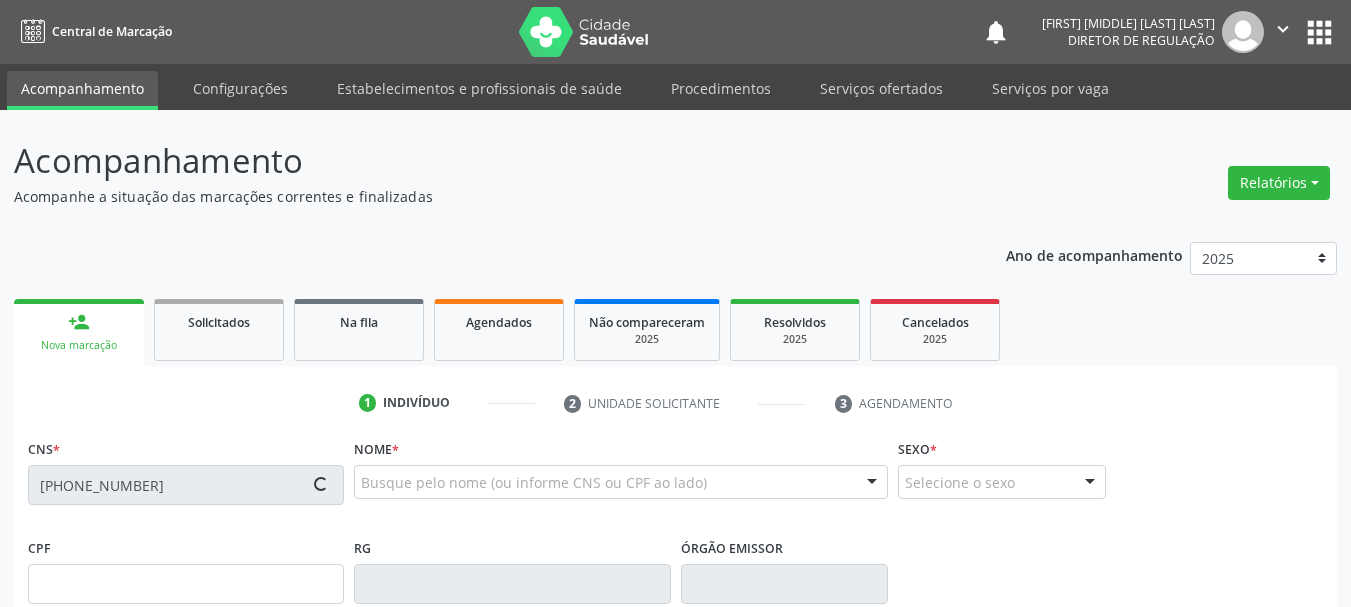 type on "01/01/2023" 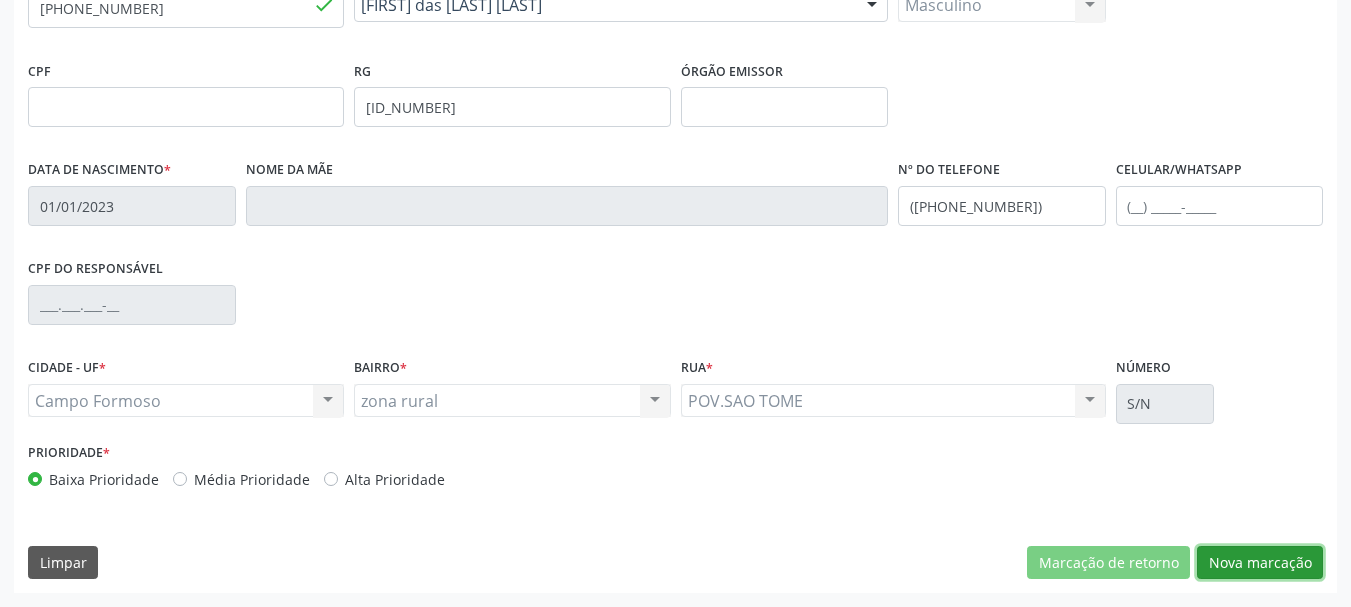 click on "Nova marcação" at bounding box center [1260, 563] 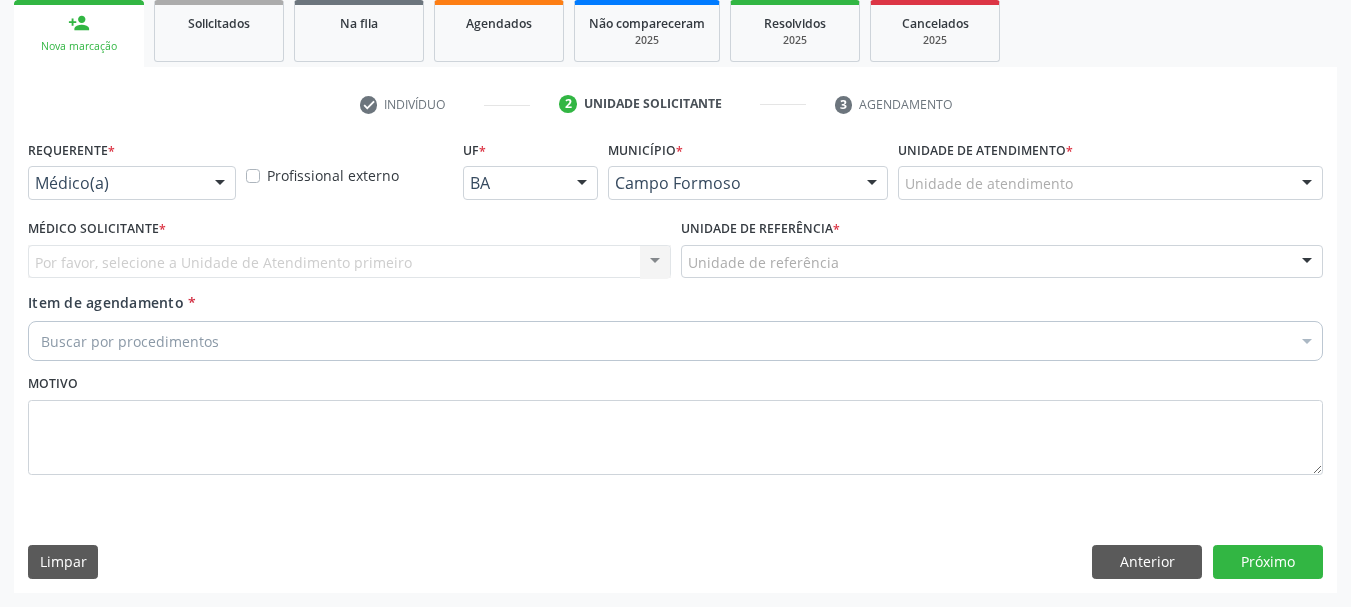 scroll, scrollTop: 299, scrollLeft: 0, axis: vertical 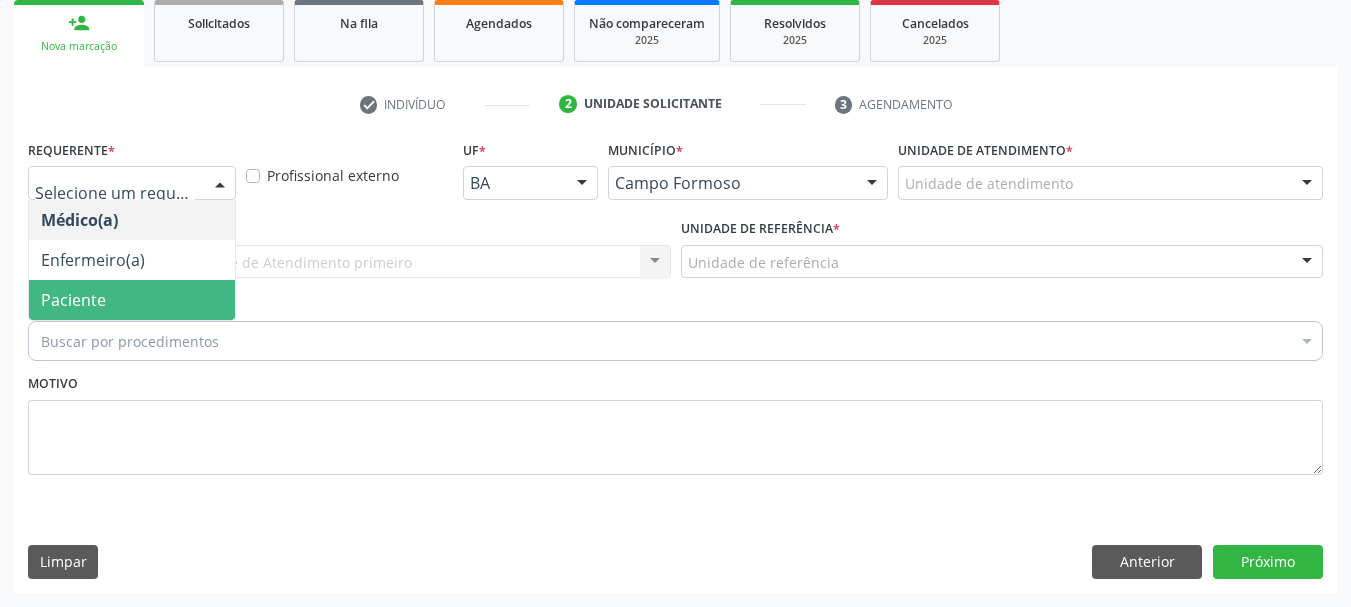 drag, startPoint x: 141, startPoint y: 297, endPoint x: 361, endPoint y: 282, distance: 220.51077 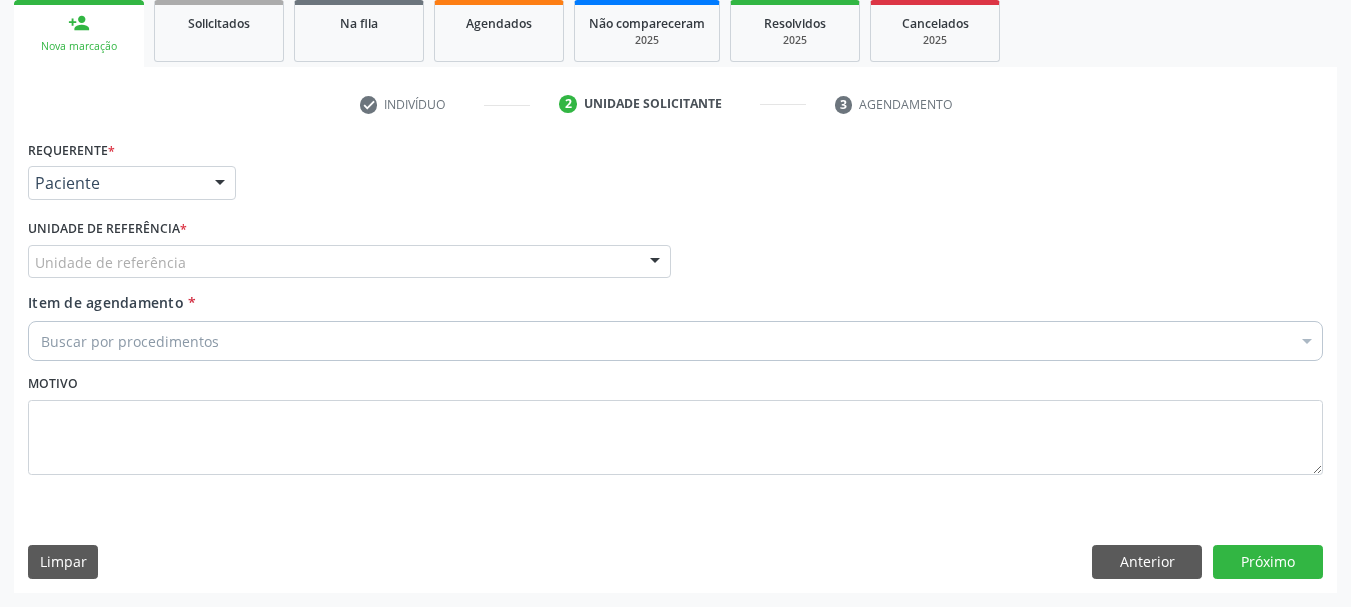 click on "Unidade de referência
*
Unidade de referência
Unidade Basica de Saude da Familia Dr Paulo Sudre   Centro de Enfrentamento Para Covid 19 de Campo Formoso   Central de Marcacao de Consultas e Exames de Campo Formoso   Vigilancia em Saude de Campo Formoso   PSF Lage dos Negros III   P S da Familia do Povoado de Caraibas   Unidade Basica de Saude da Familia Maninho Ferreira   P S de Curral da Ponta Psf Oseas Manoel da Silva   Farmacia Basica   Unidade Basica de Saude da Familia de Brejao da Caatinga   P S da Familia do Povoado de Pocos   P S da Familia do Povoado de Tiquara   P S da Familia do Povoado de Sao Tome   P S de Lages dos Negros   P S da Familia do Povoado de Tuiutiba   P S de Curral Velho   Centro de Saude Mutirao   Caps Centro de Atencao Psicossocial   Unidade Odontologica Movel   Unidade Basica de Saude da Familia Limoeiro   Unidade Basica de Saude da Familia Izabel Godinho de Freitas   Unidade Basica de Saude da Familia de Olho Dagua das Pombas" at bounding box center [349, 253] 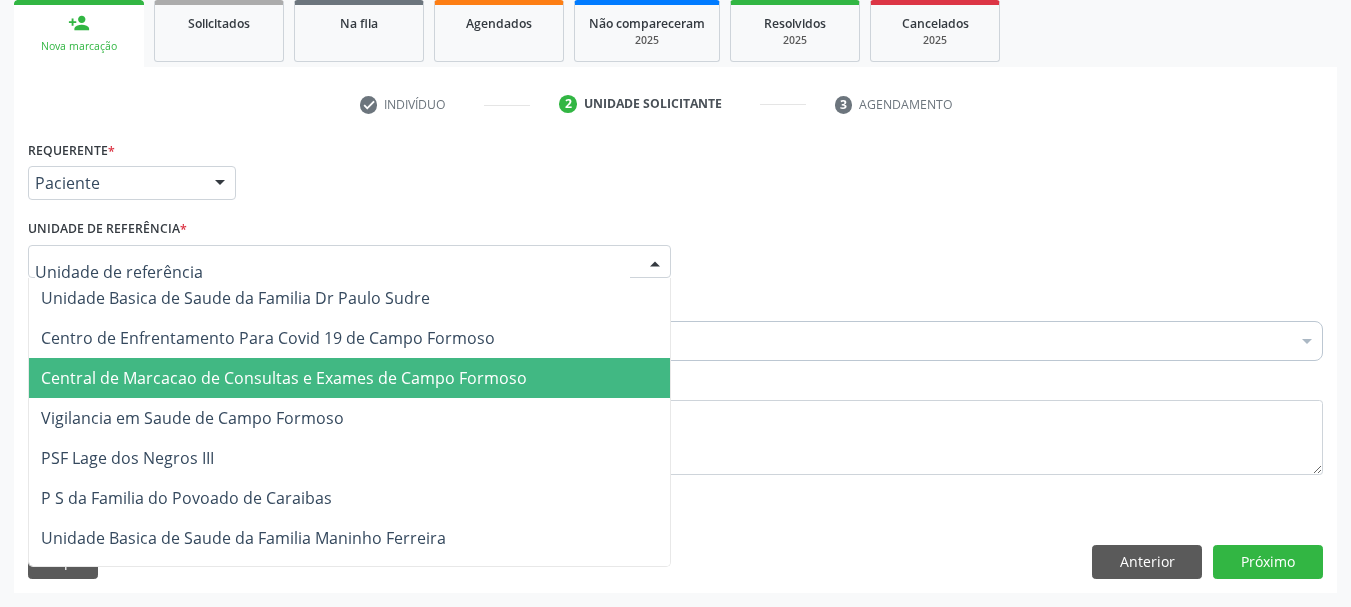 click on "Central de Marcacao de Consultas e Exames de Campo Formoso" at bounding box center (284, 378) 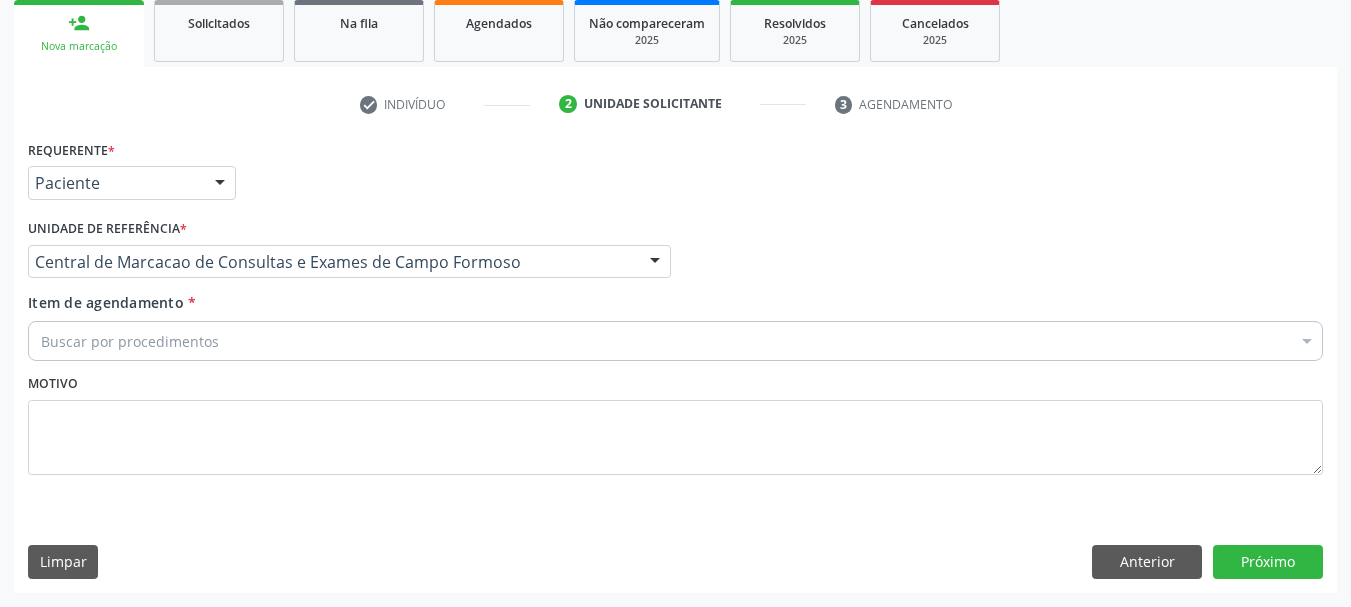 click on "Buscar por procedimentos" at bounding box center (675, 341) 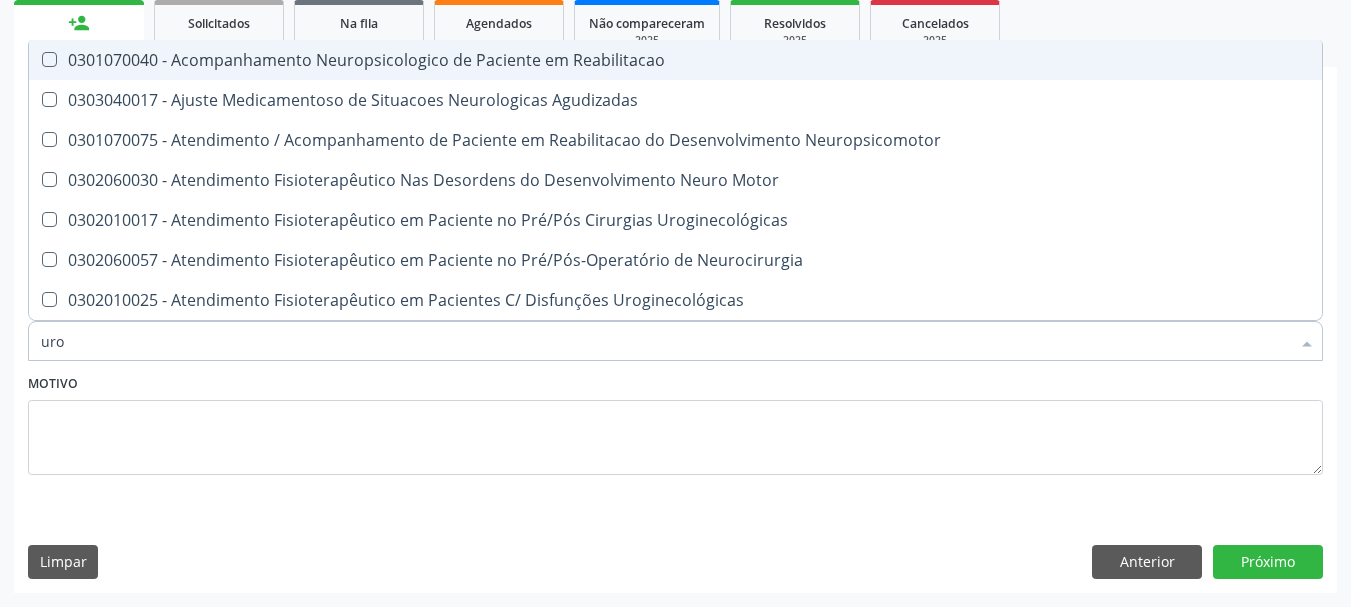 type on "urol" 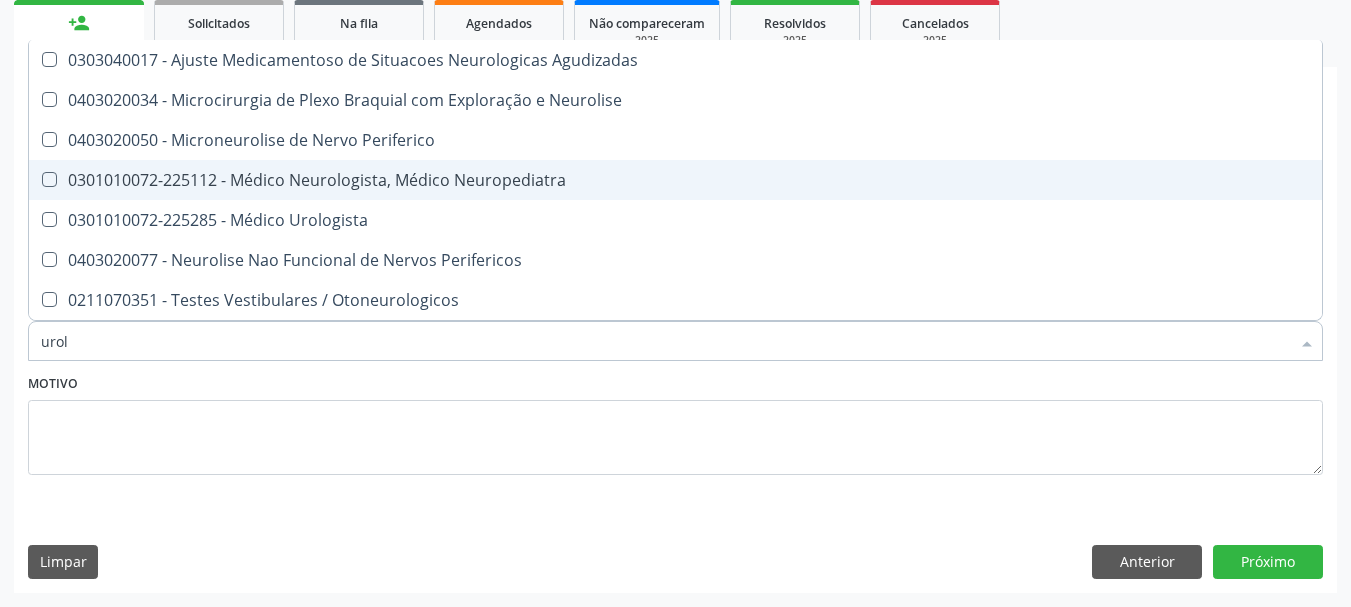 click on "0301010072-225112 - Médico Neurologista, Médico Neuropediatra" at bounding box center [675, 180] 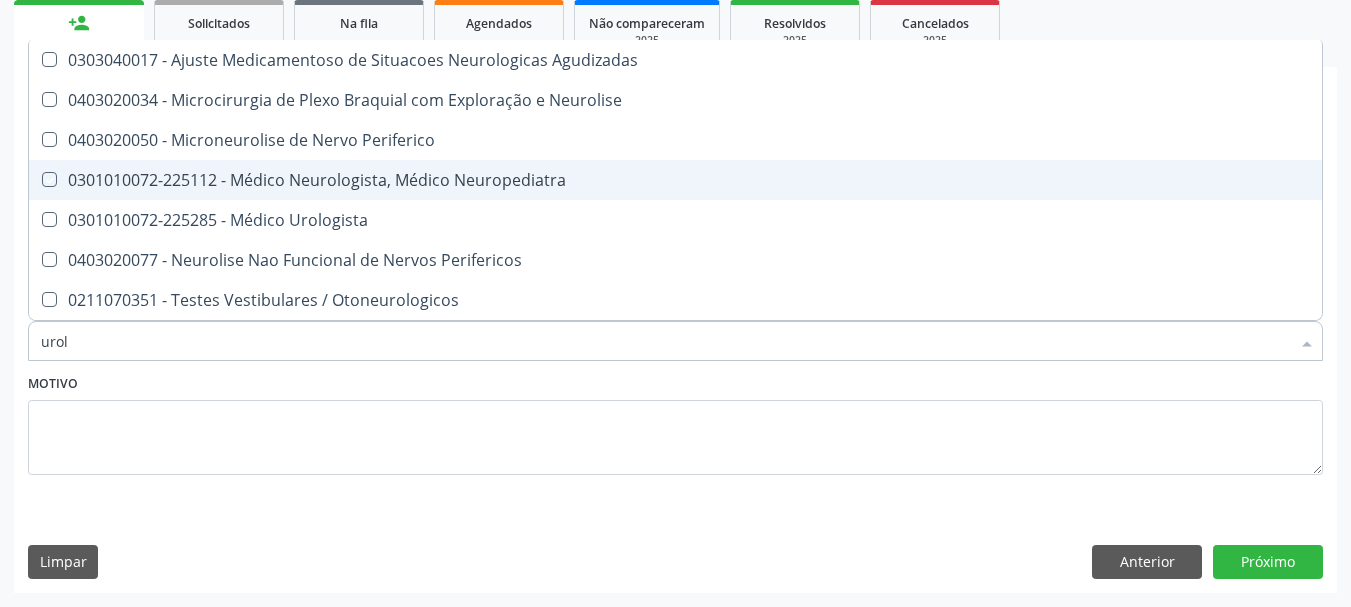 checkbox on "true" 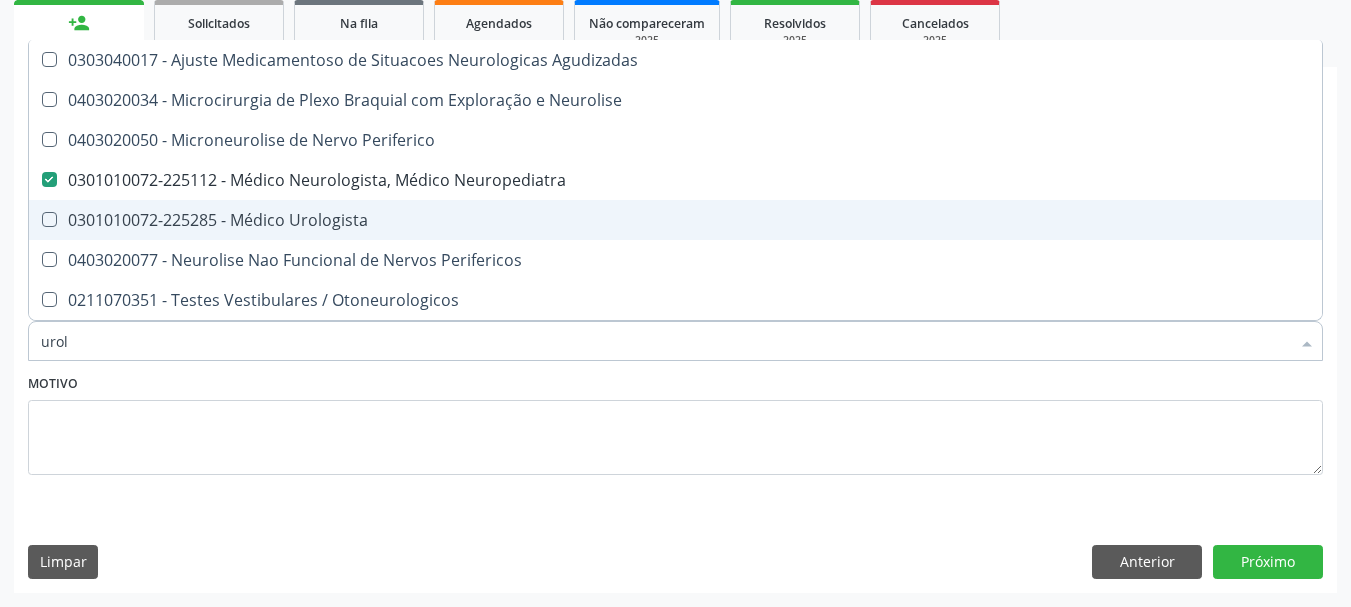click on "0301010072-225285 - Médico Urologista" at bounding box center [675, 220] 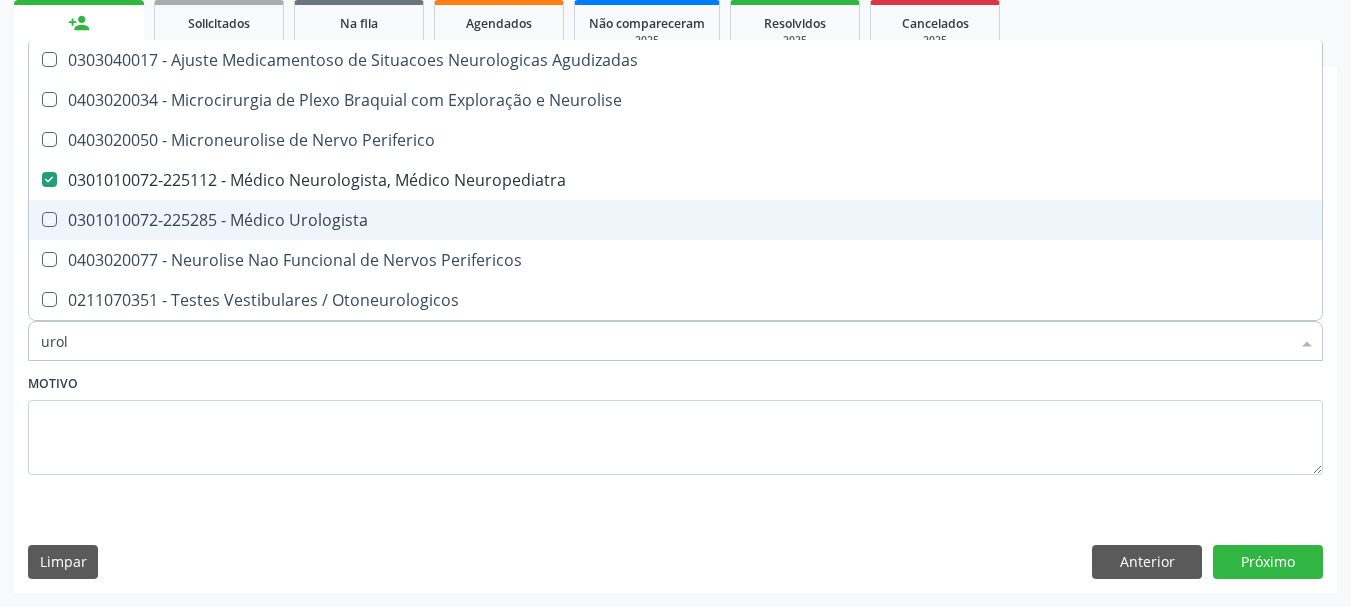 checkbox on "true" 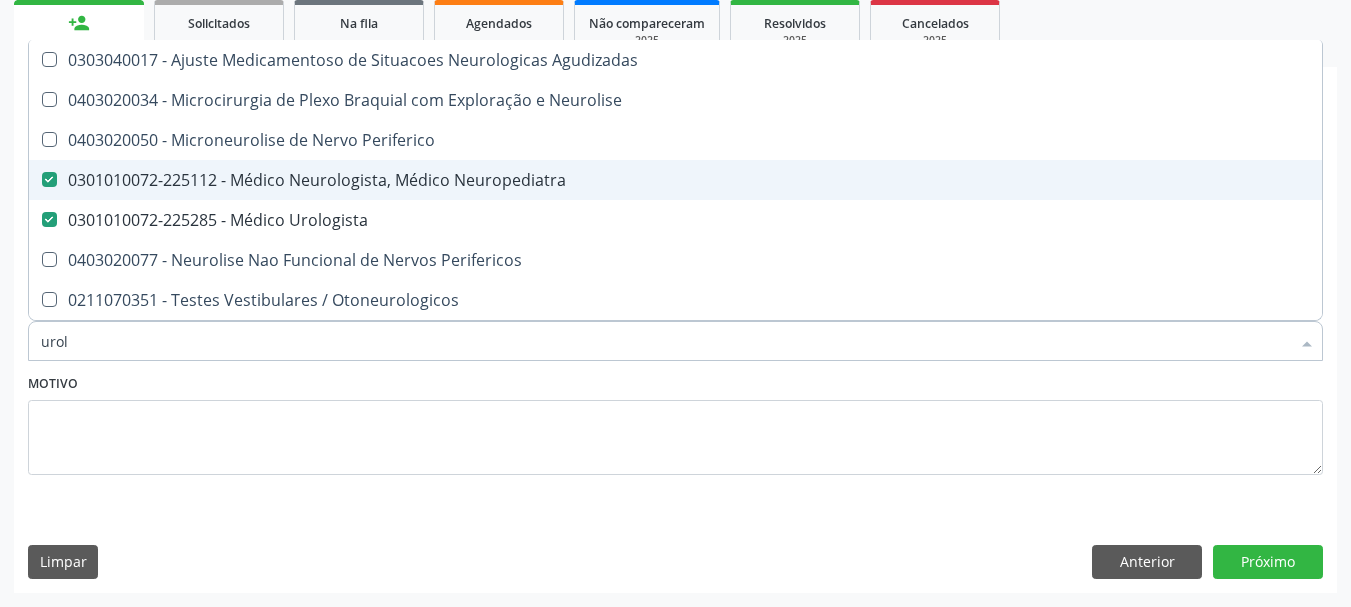 click on "0301010072-225112 - Médico Neurologista, Médico Neuropediatra" at bounding box center [675, 180] 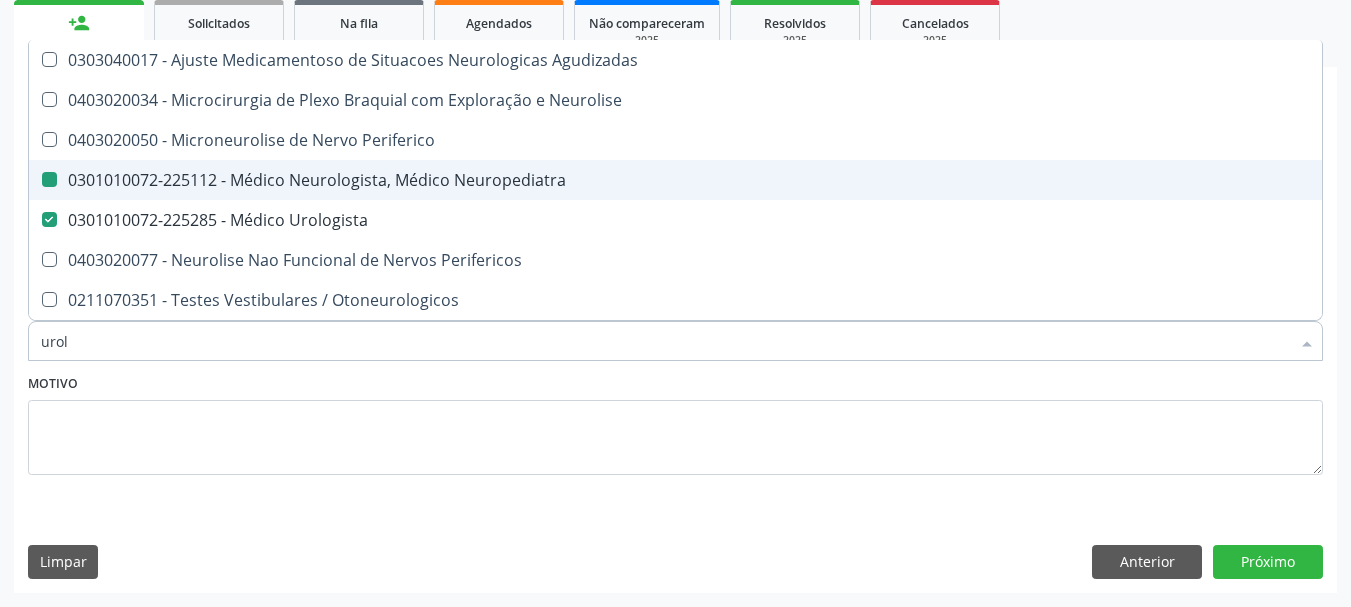 checkbox on "false" 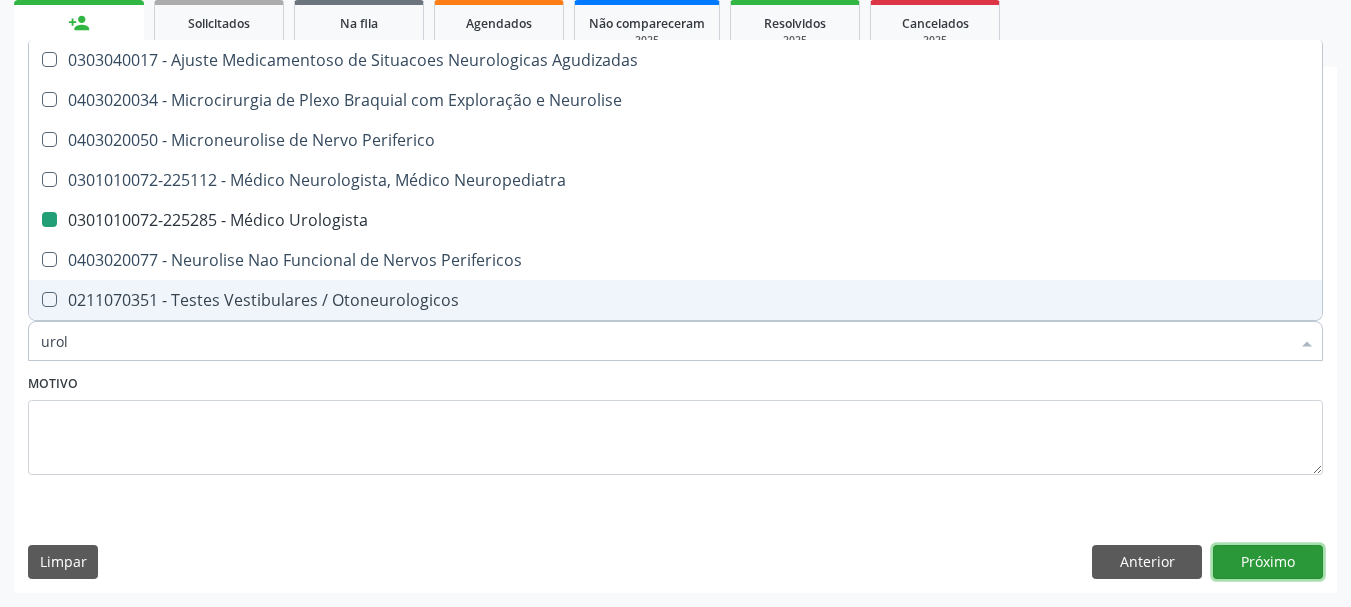 click on "Próximo" at bounding box center (1268, 562) 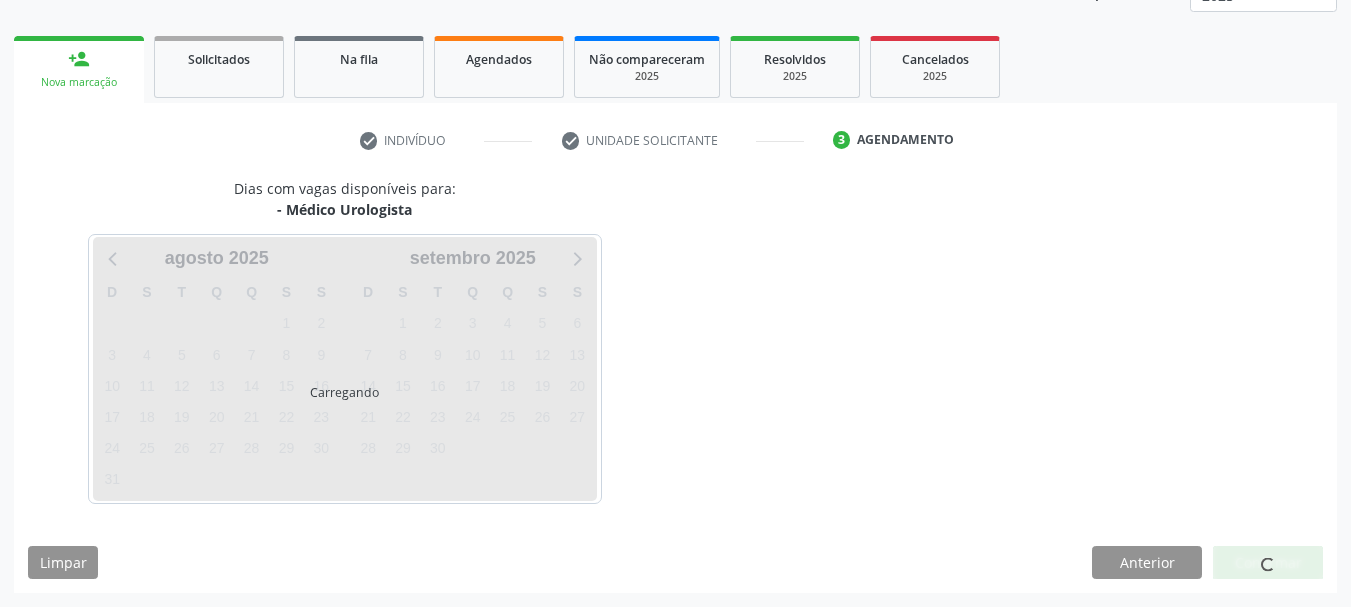 scroll, scrollTop: 263, scrollLeft: 0, axis: vertical 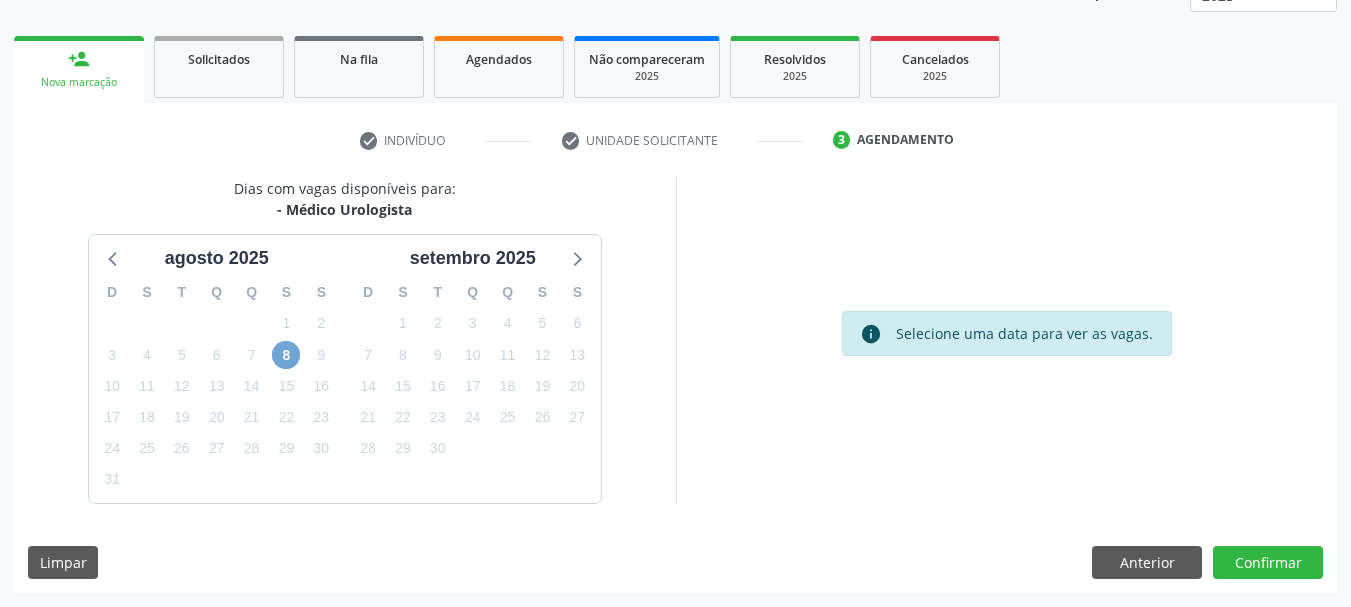 click on "8" at bounding box center [286, 355] 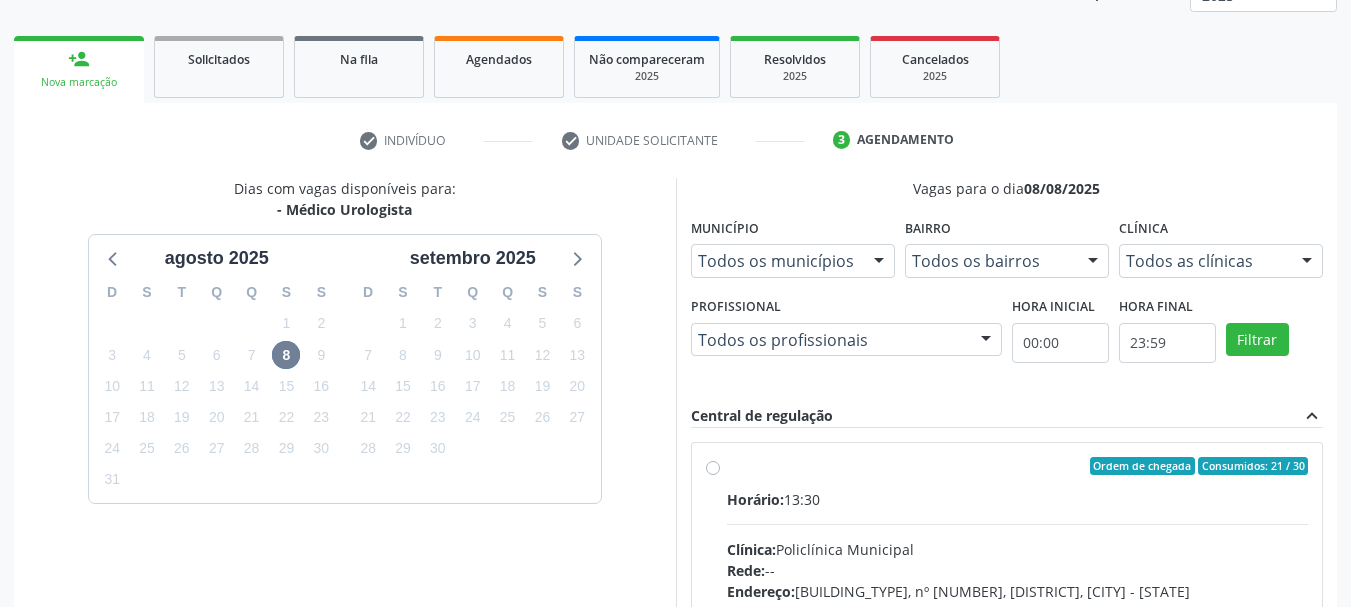 click on "Ordem de chegada
Consumidos: 21 / 30
Horário:   13:30
Clínica:  Policlínica Municipal
Rede:
--
Endereço:   [BUILDING_TYPE], nº [NUMBER], [DISTRICT], [CITY] - [STATE]
Telefone:   (74) [PHONE_NUMBER]
Profissional:
[FIRST] [MIDDLE] [LAST]
Informações adicionais sobre o atendimento
Idade de atendimento:
de 0 a 120 anos
Gênero(s) atendido(s):
Masculino e Feminino
Informações adicionais:
--" at bounding box center [1018, 610] 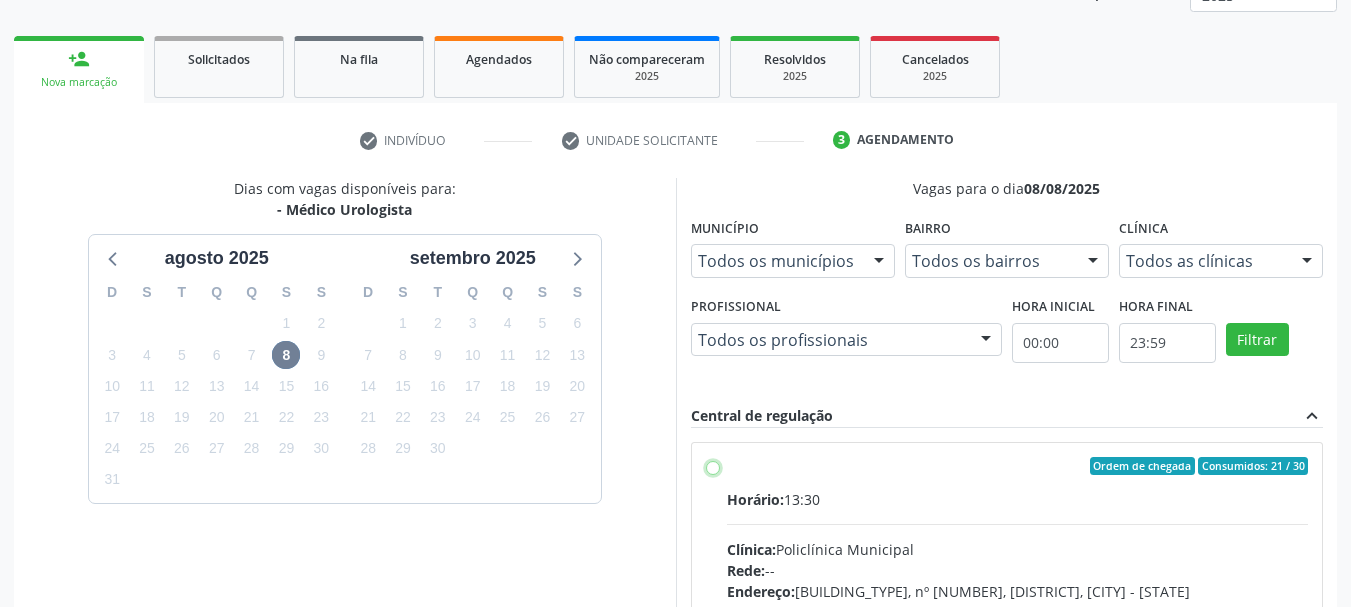 click on "Ordem de chegada
Consumidos: 21 / 30
Horário:   13:30
Clínica:  Policlínica Municipal
Rede:
--
Endereço:   [BUILDING_TYPE], nº [NUMBER], [DISTRICT], [CITY] - [STATE]
Telefone:   (74) [PHONE_NUMBER]
Profissional:
[FIRST] [MIDDLE] [LAST]
Informações adicionais sobre o atendimento
Idade de atendimento:
de 0 a 120 anos
Gênero(s) atendido(s):
Masculino e Feminino
Informações adicionais:
--" at bounding box center [713, 466] 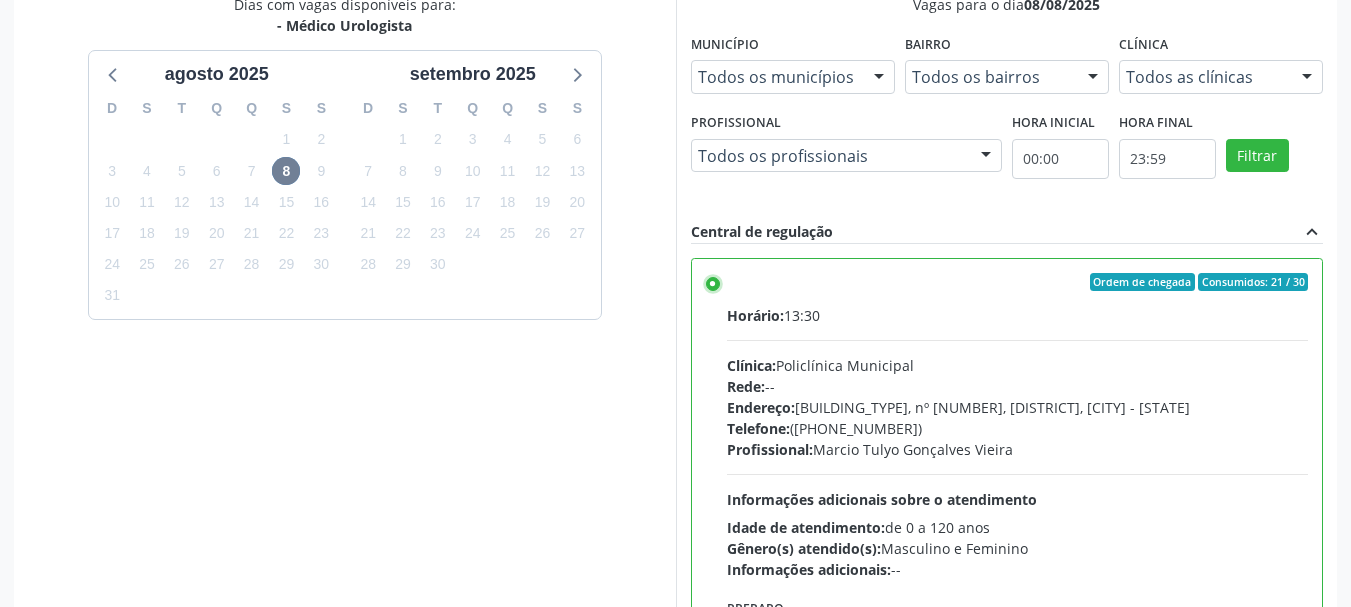 scroll, scrollTop: 588, scrollLeft: 0, axis: vertical 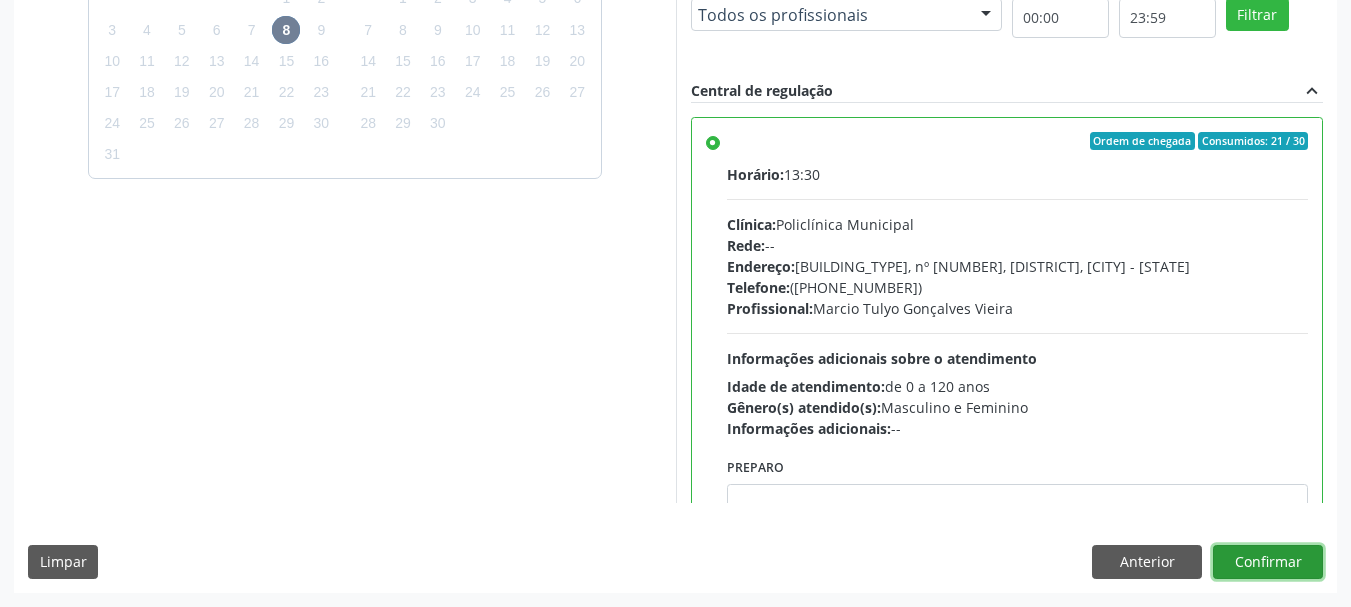 click on "Confirmar" at bounding box center [1268, 562] 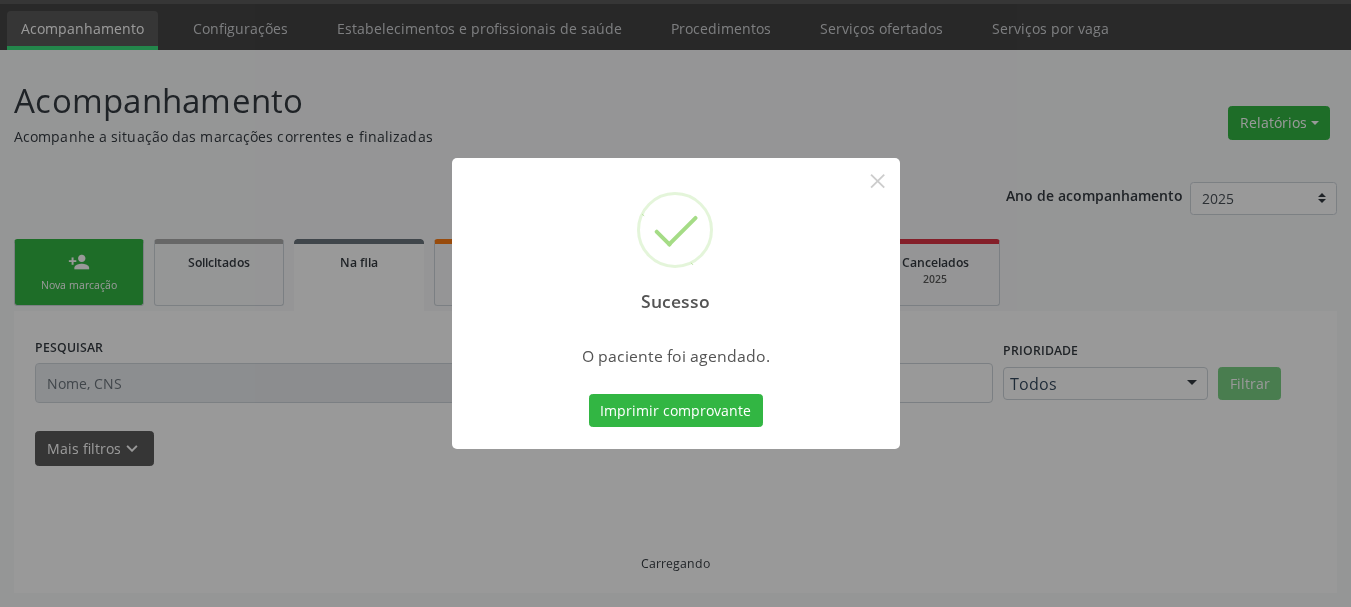 scroll, scrollTop: 60, scrollLeft: 0, axis: vertical 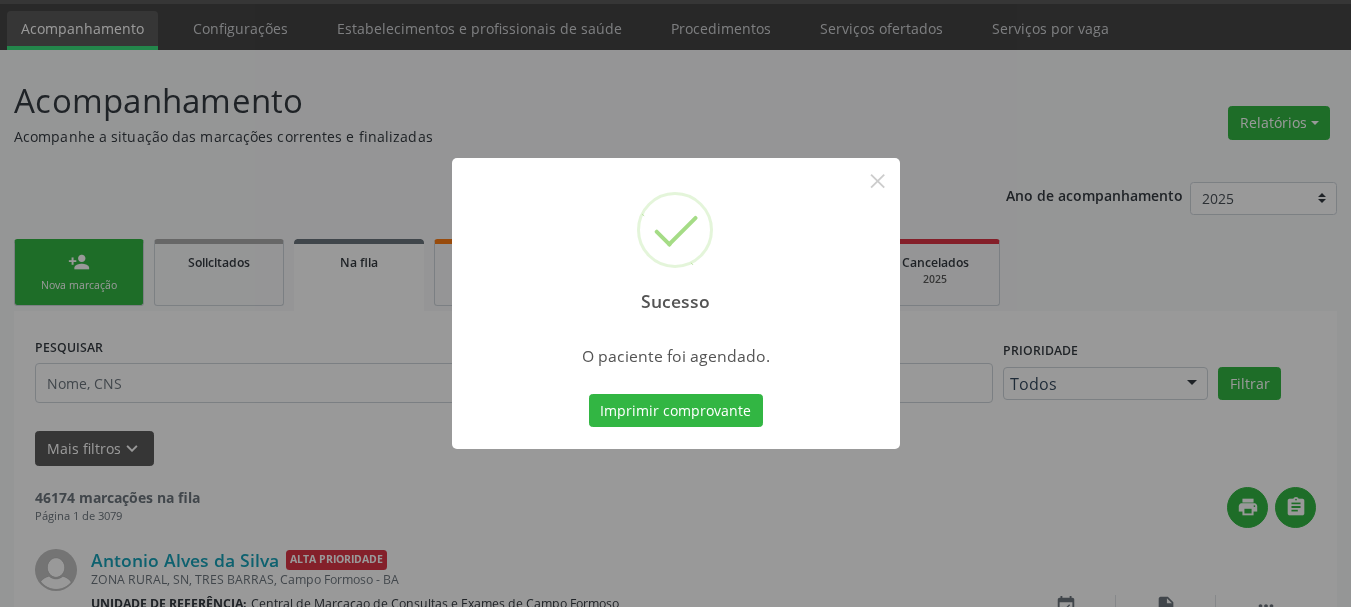 type 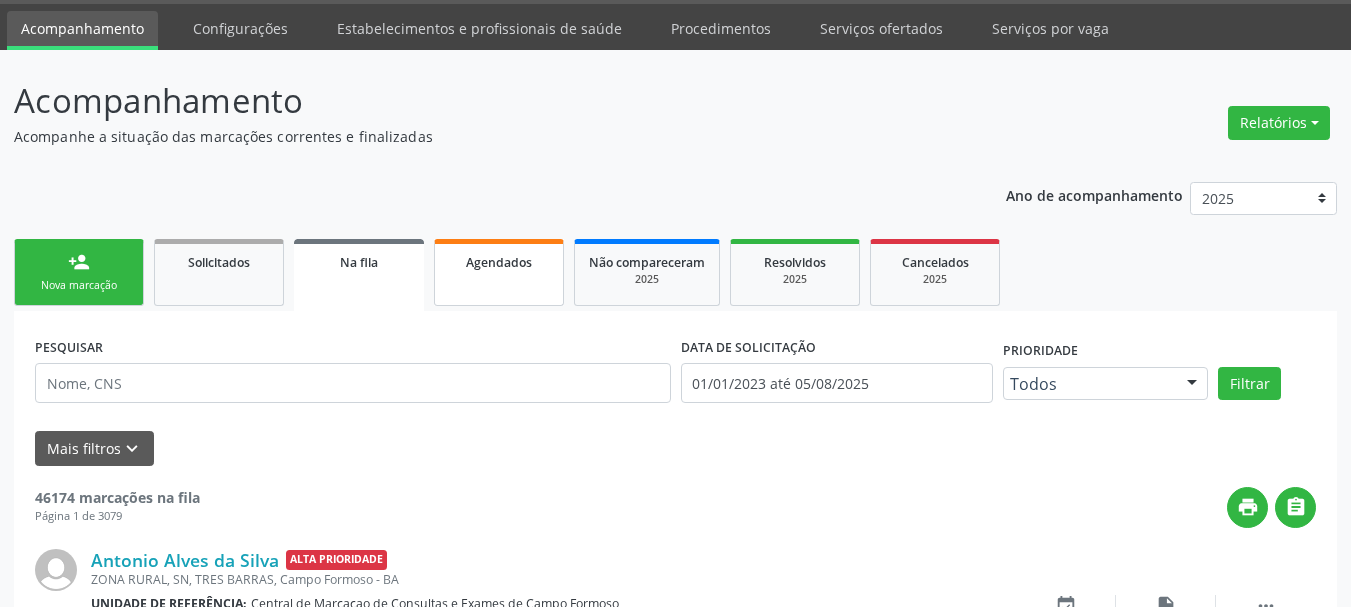 click on "Agendados" at bounding box center [499, 262] 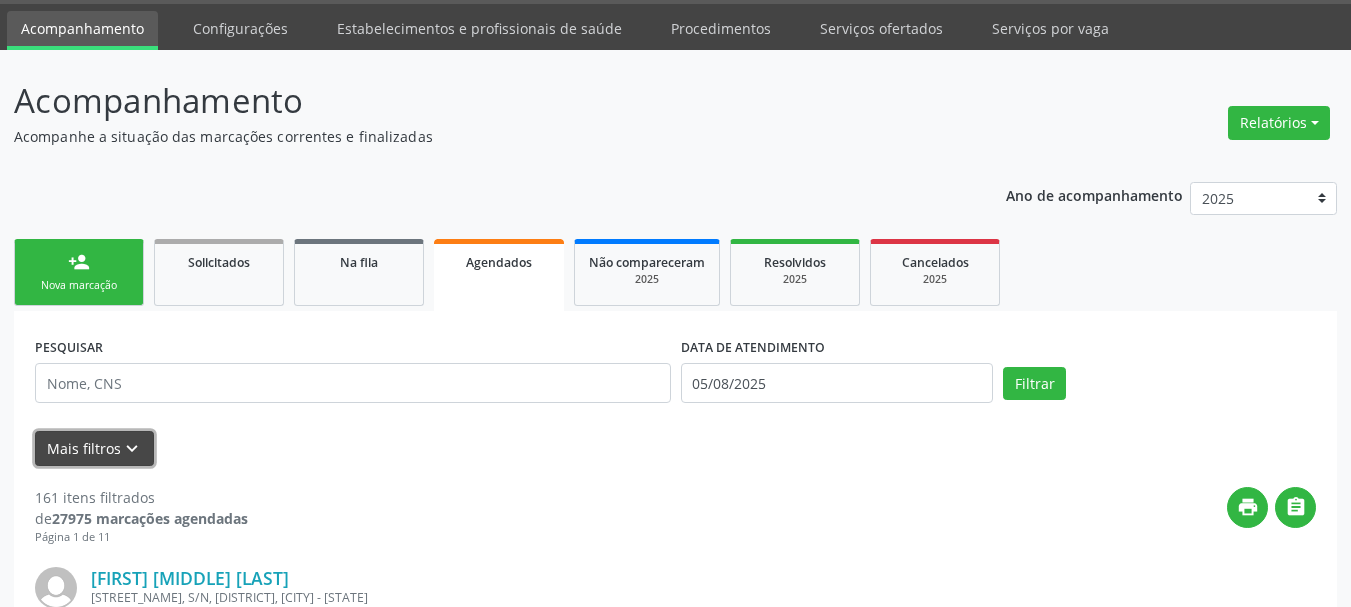 click on "Mais filtros
keyboard_arrow_down" at bounding box center (94, 448) 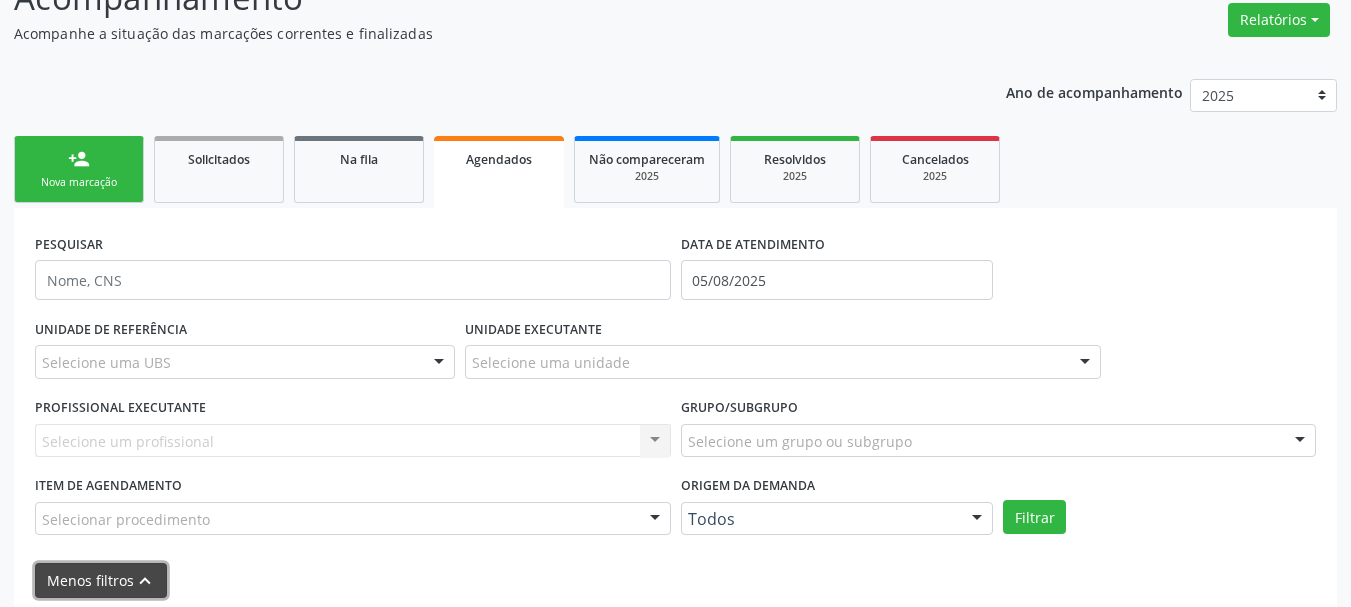 scroll, scrollTop: 260, scrollLeft: 0, axis: vertical 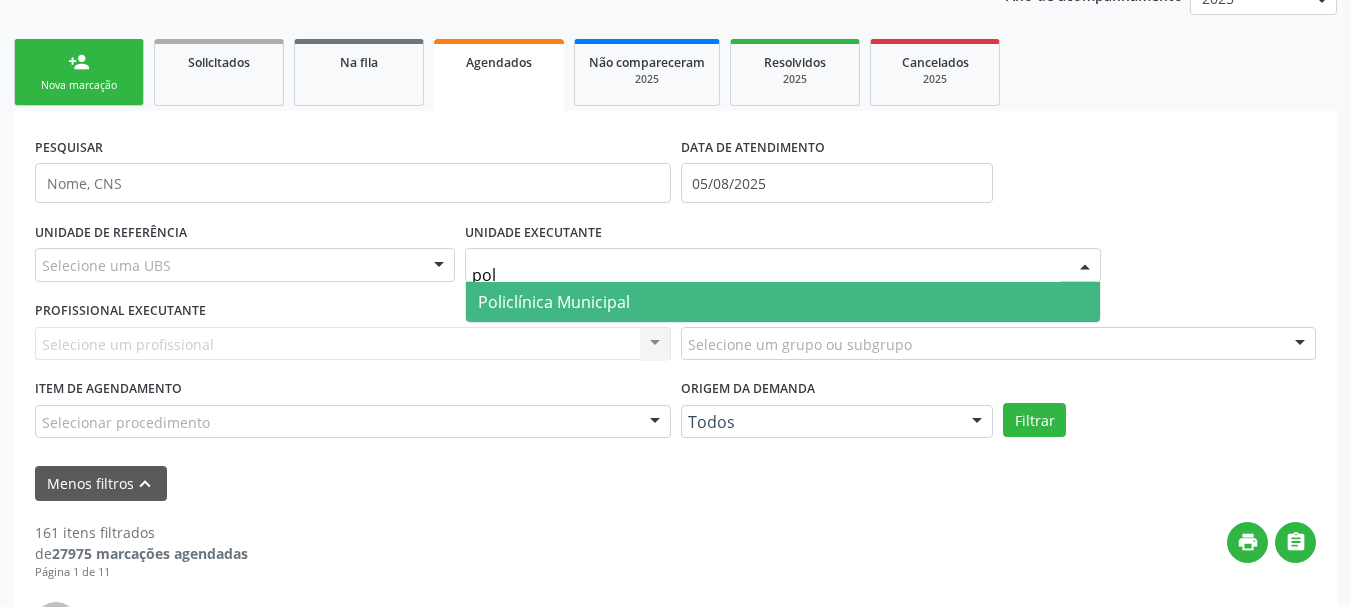 type on "poli" 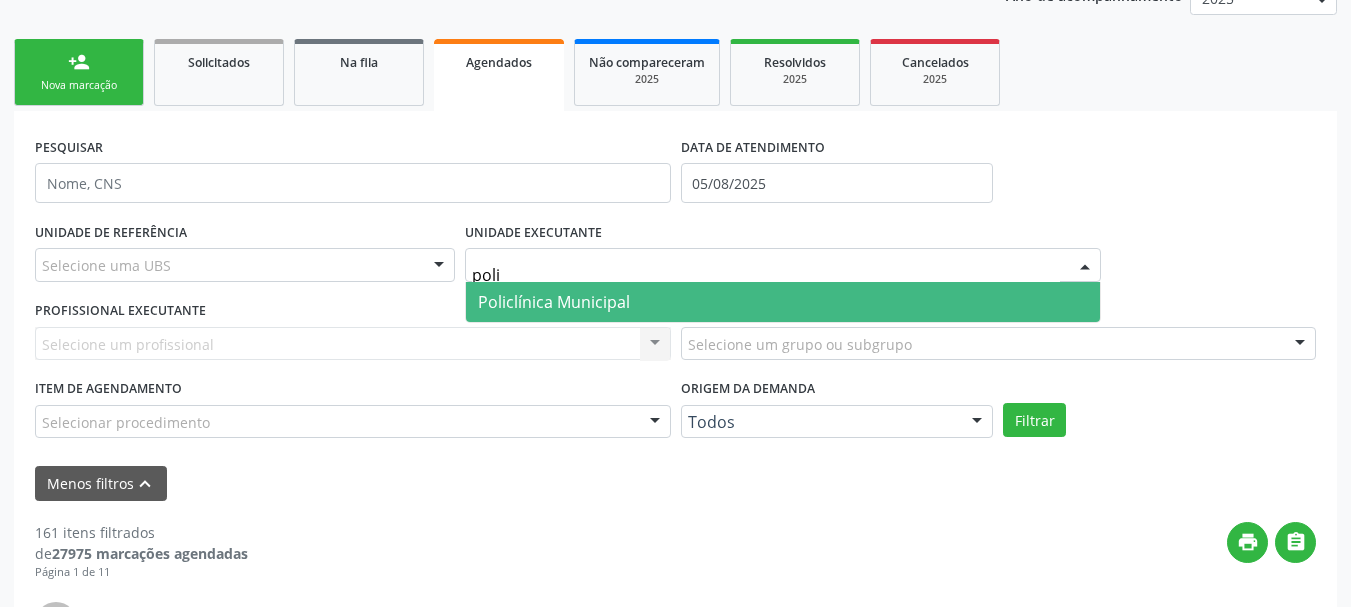 click on "Policlínica Municipal" at bounding box center [554, 302] 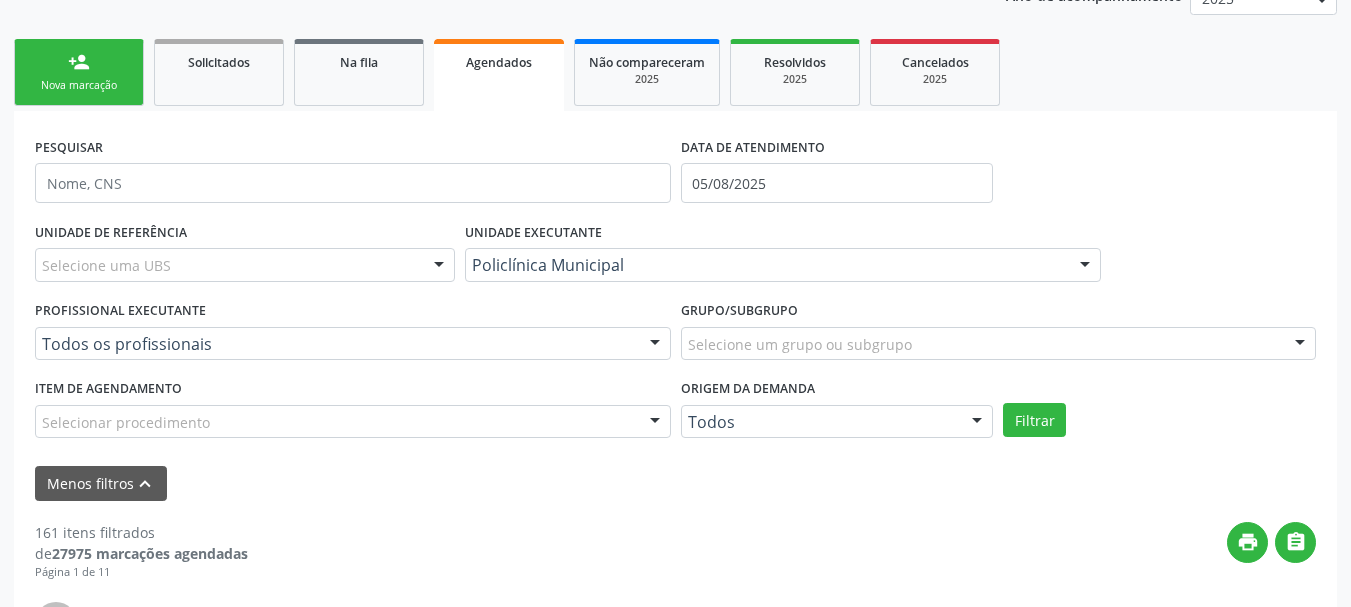 click on "Todos os profissionais         Todos os profissionais   Aide Queiroz Lisboa   Amilton Soares   Barbara Kelly Gonçalves Azevedo   Bruna Ramalho de Lucena   Diego Miranda   Edvaldo Alves Costa Neto   Everson Marcos Matt   Ezir Araujo Lima Junior   Fabio Rodrigues Damasceno Domingues   Francisco Carlos Lustiago Junior   Geislane Alcantara dos Santos   Italo Goncalves da Silva   Joao Dionisio Pereira Neto   Juvenilson Jose de Sa Andrade   Leonardo de Souza Barbosa   Luana Saback de Almeida   Luã Souza Cunha   Marcelo Falcao de Santana   Marcio Tulyo Gonçalves Vieira   Maria Eleny Goncalves de Oliveira Porto   Maria Lusinete Neves Varjão   Maria Ubaldina Silva Calixto Sobreira   Marlucia Neves Varjão   Mauricio Cardoso Ribeiro Junior   Milena Andrade Costa   Murilo Calixto dos Santos   Orlindo Carvalho dos Santos   Paula Conceicao Goncalves Serra Azul   Pedro Augusto Pessoa de Abreu   Poliecio de Matos Lacerda   Ramon Oliveira Soares   Renata Ribeiro Nascimento   Silvio Luis Barros Matos" at bounding box center [353, 344] 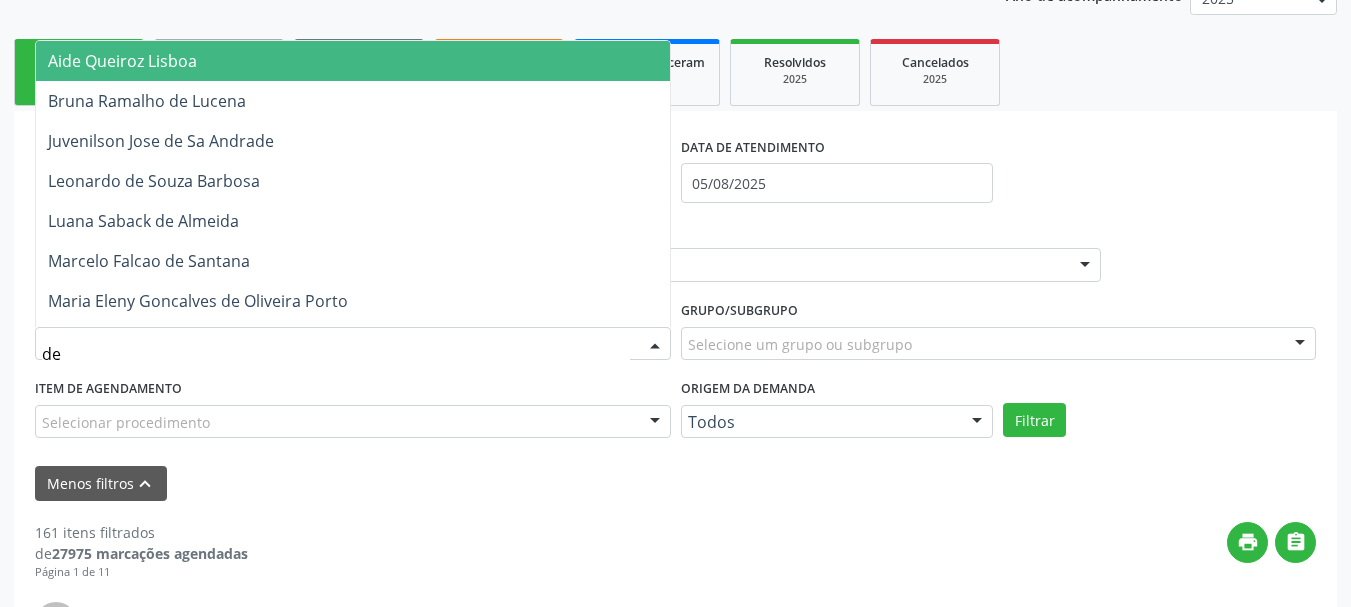 type on "d" 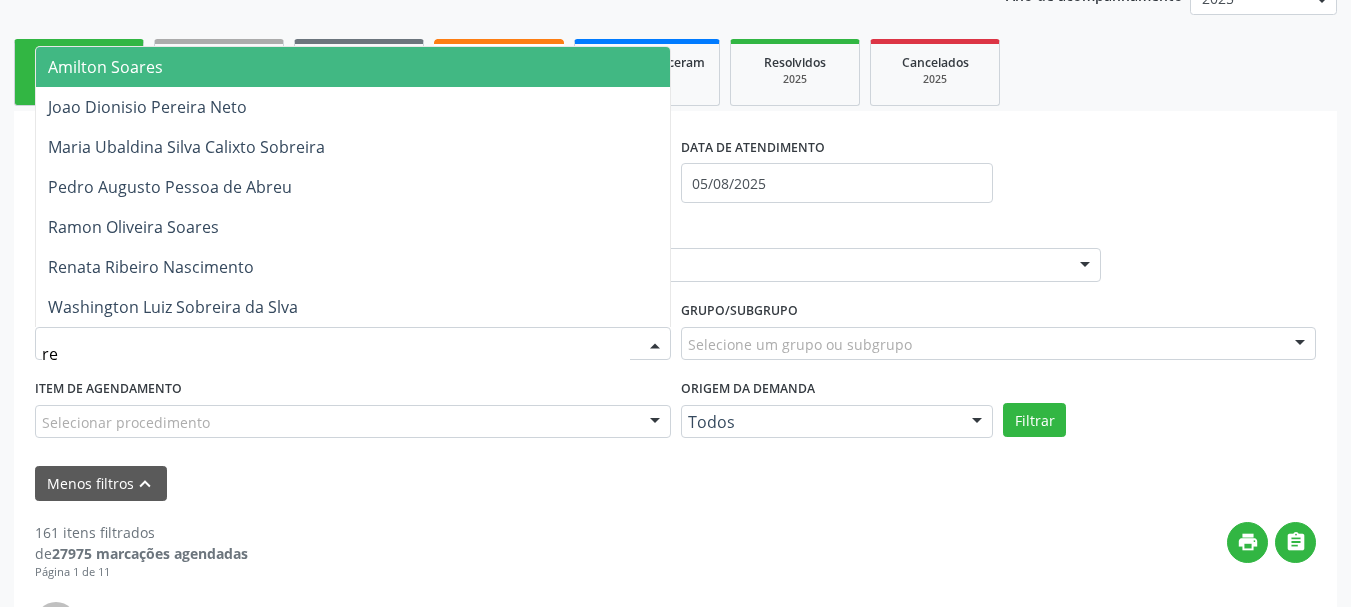 type on "ren" 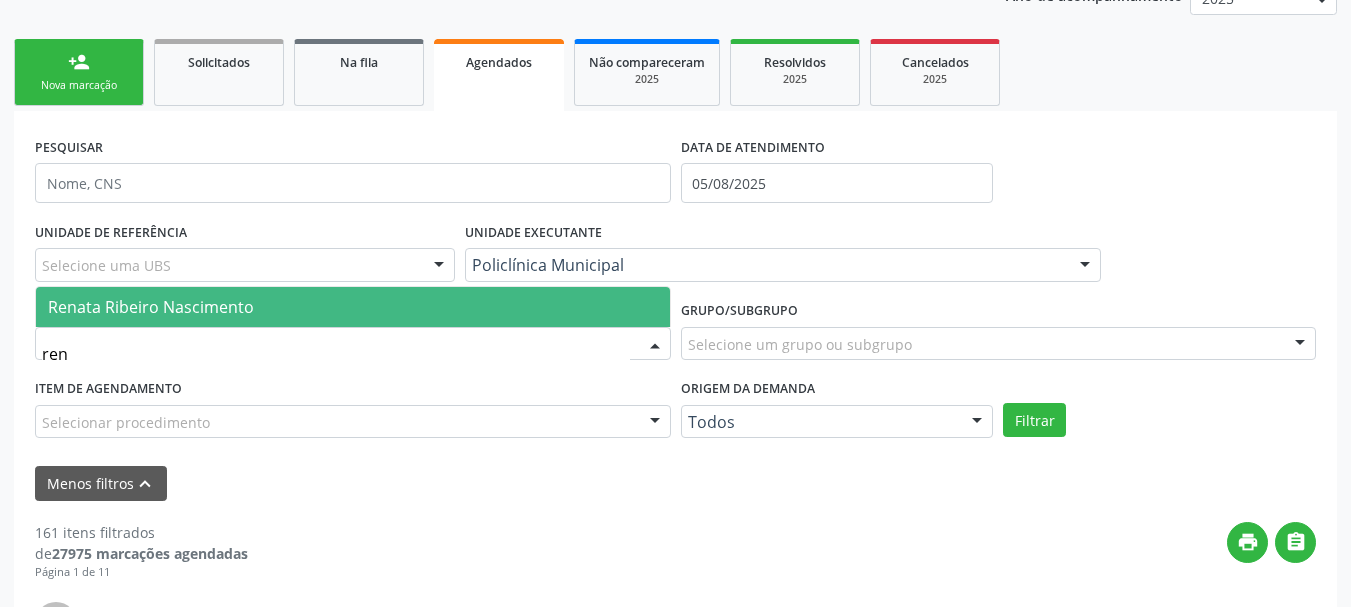 click on "Renata Ribeiro Nascimento" at bounding box center (353, 307) 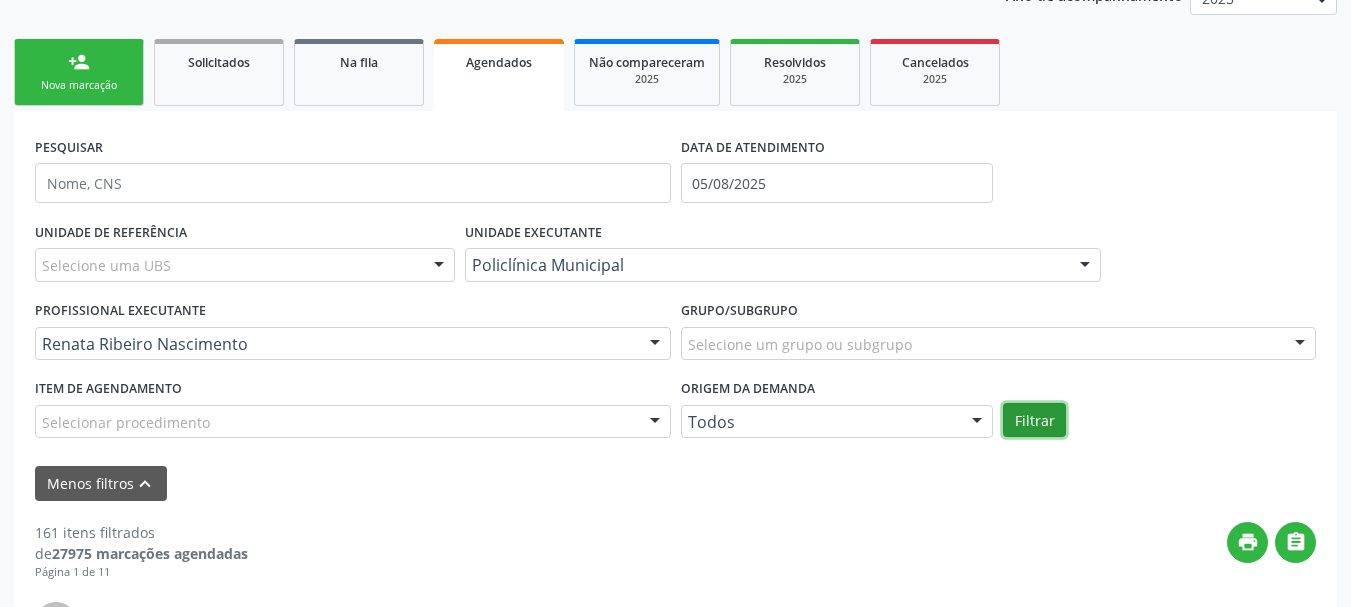click on "Filtrar" at bounding box center (1034, 420) 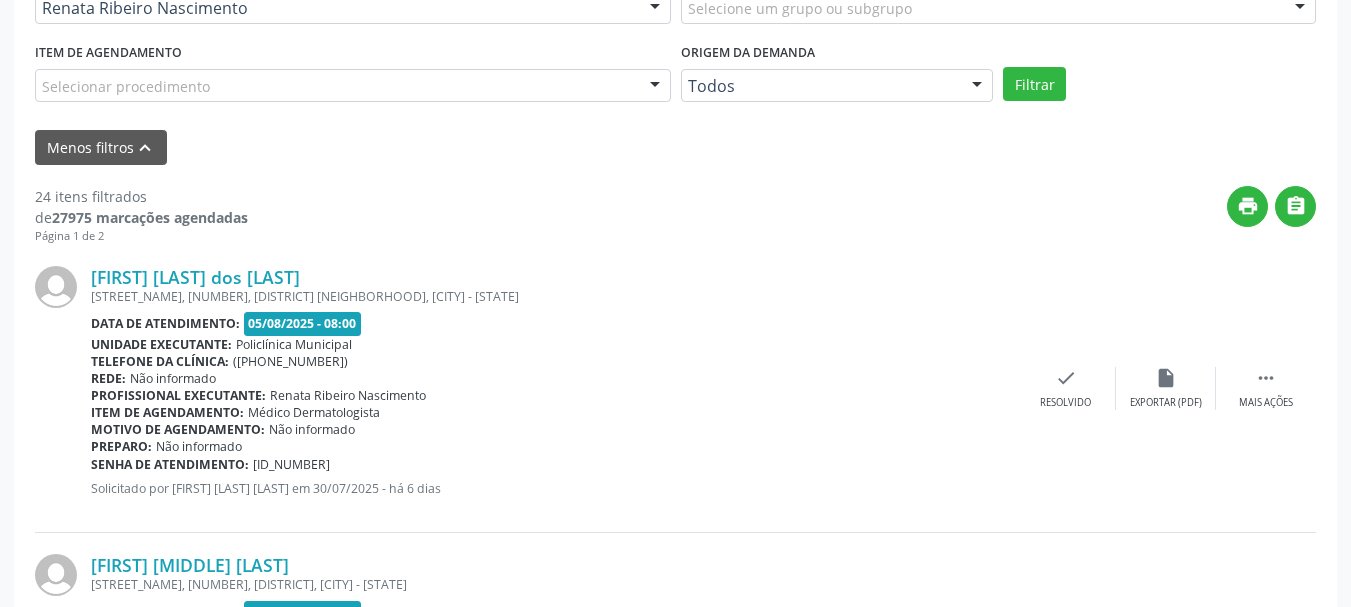 scroll, scrollTop: 760, scrollLeft: 0, axis: vertical 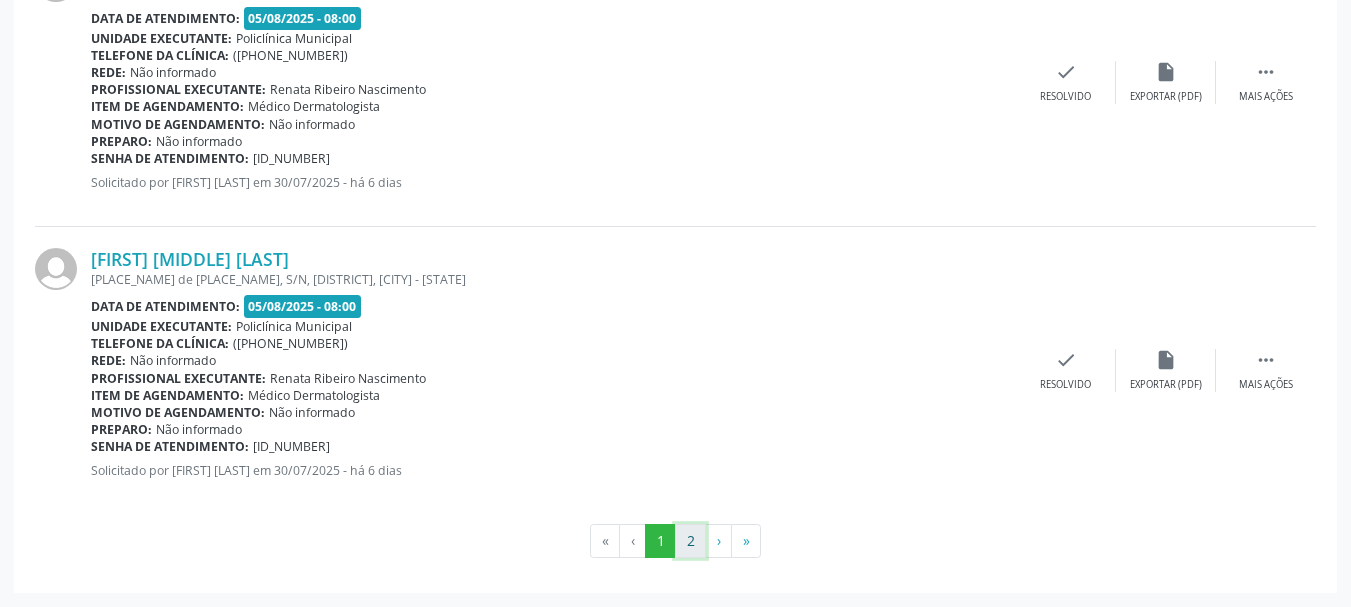 click on "2" at bounding box center (690, 541) 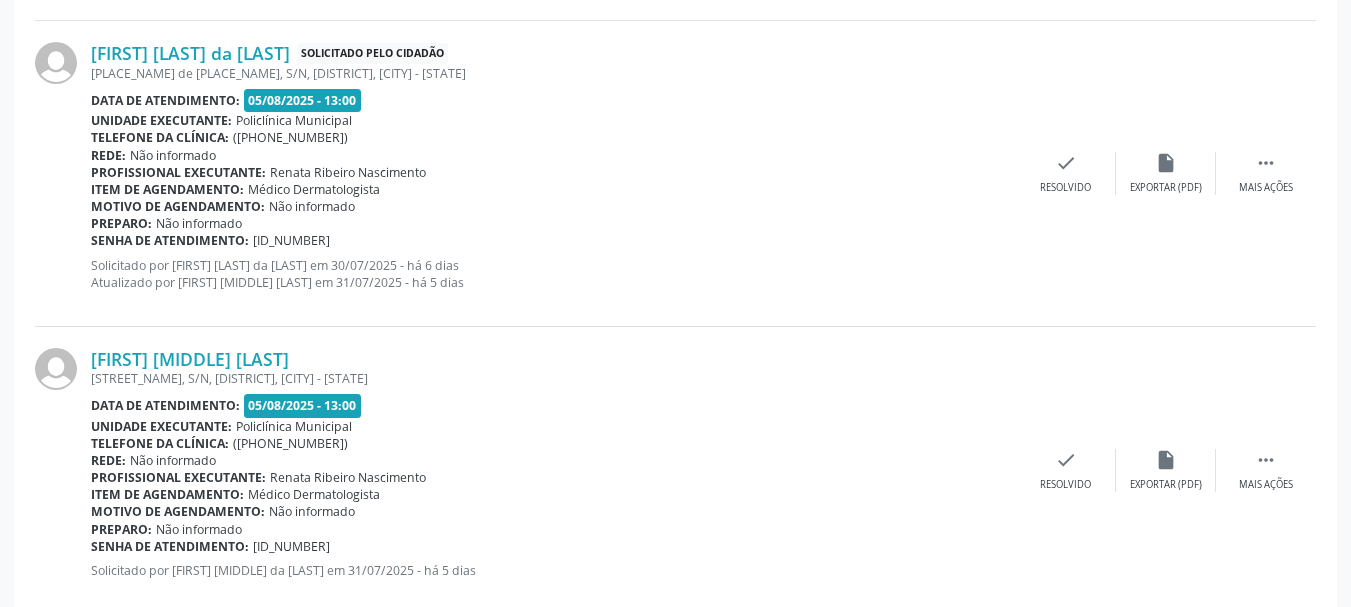 scroll, scrollTop: 2937, scrollLeft: 0, axis: vertical 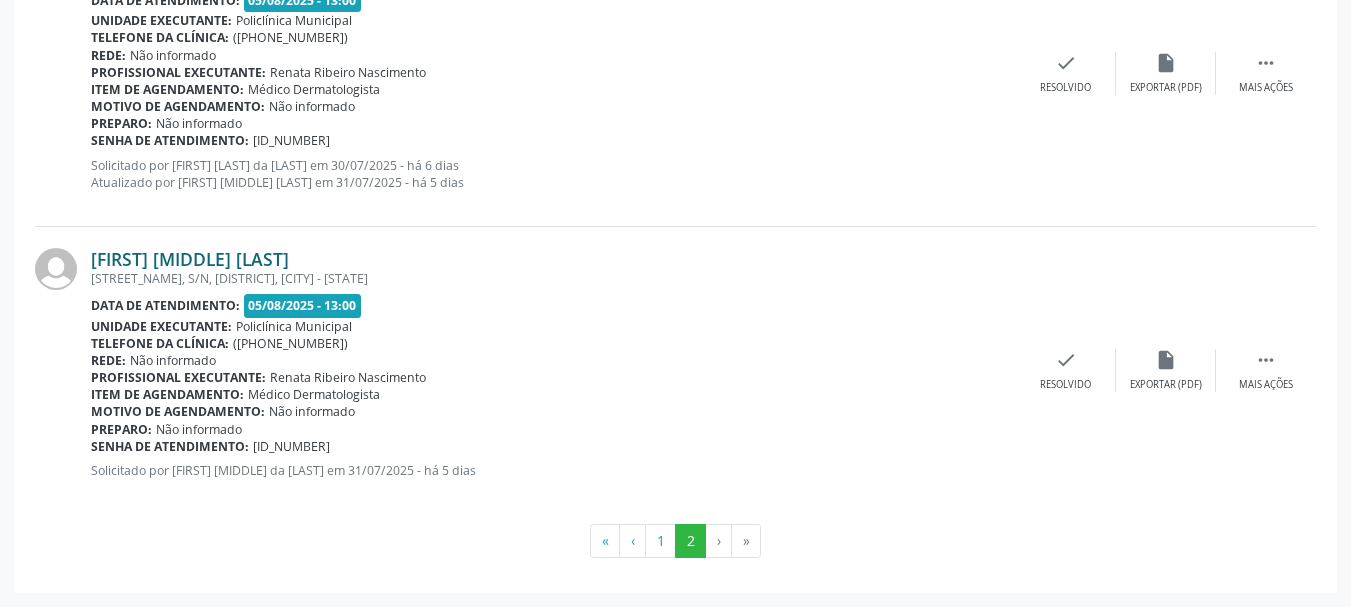 click on "[FIRST] [MIDDLE] [LAST]" at bounding box center (190, 259) 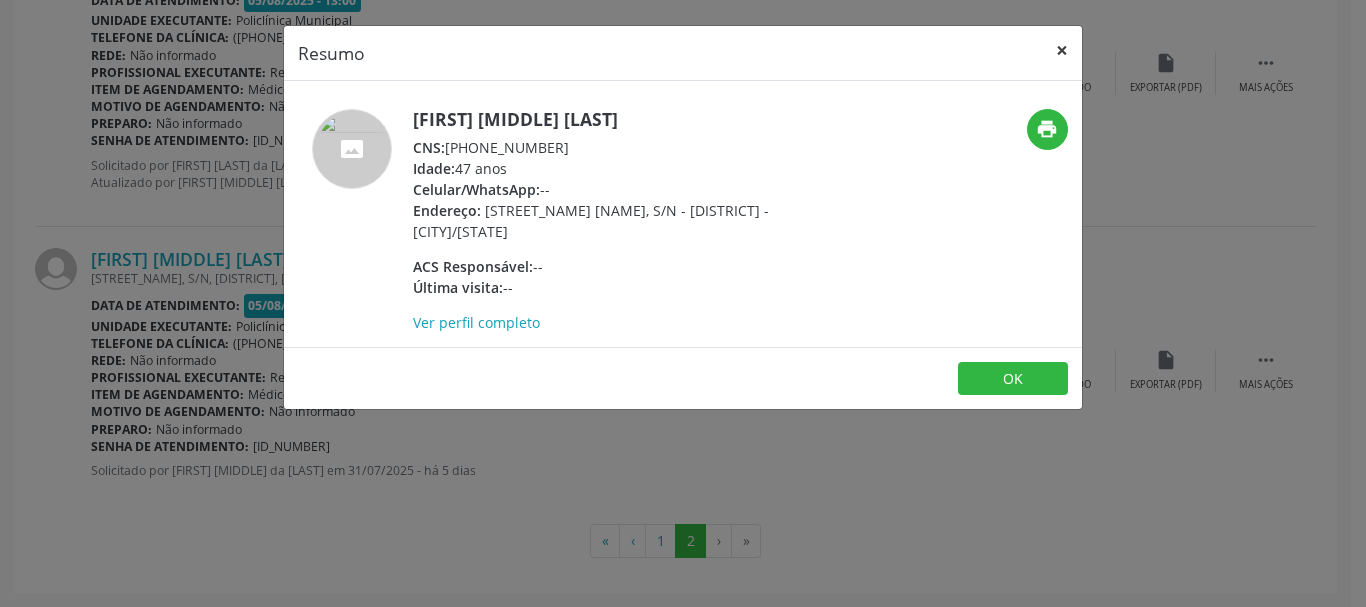 click on "×" at bounding box center [1062, 50] 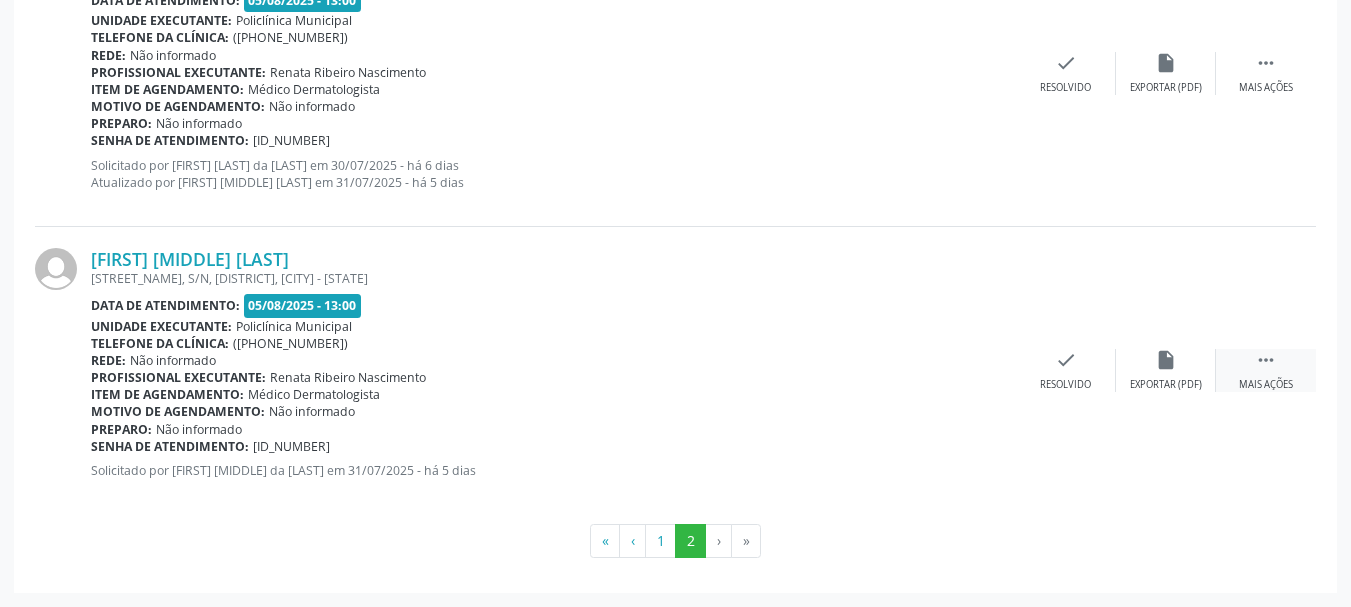 click on "" at bounding box center (1266, 360) 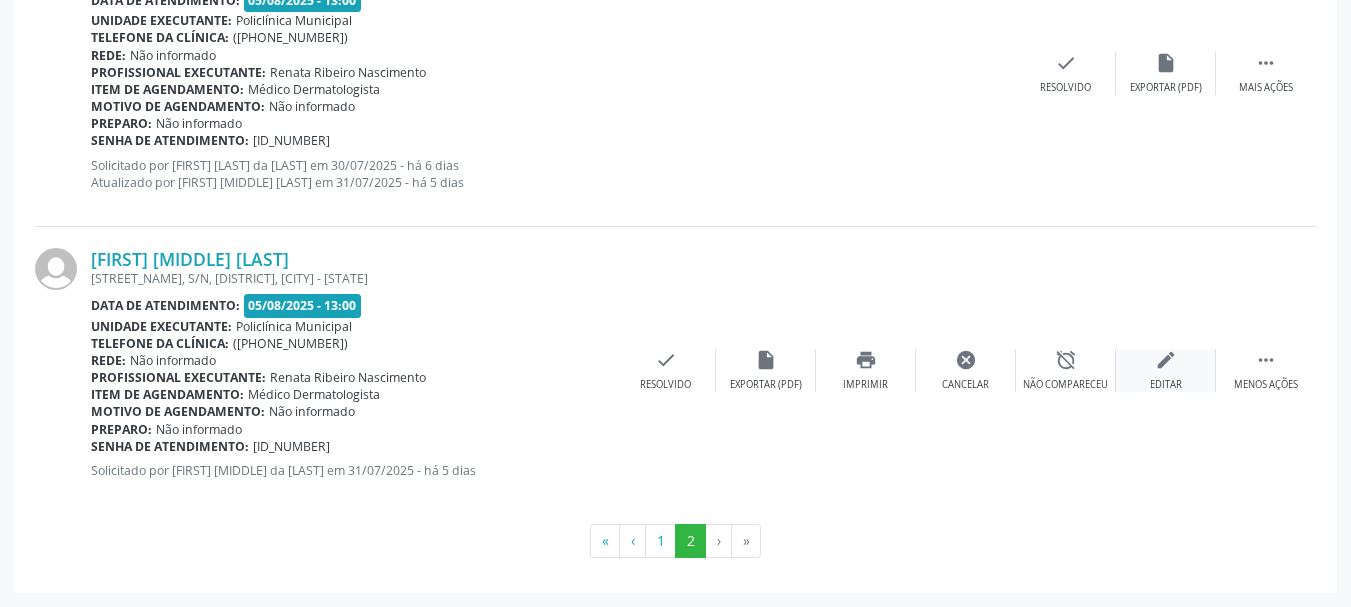 click on "edit
Editar" at bounding box center [1166, 370] 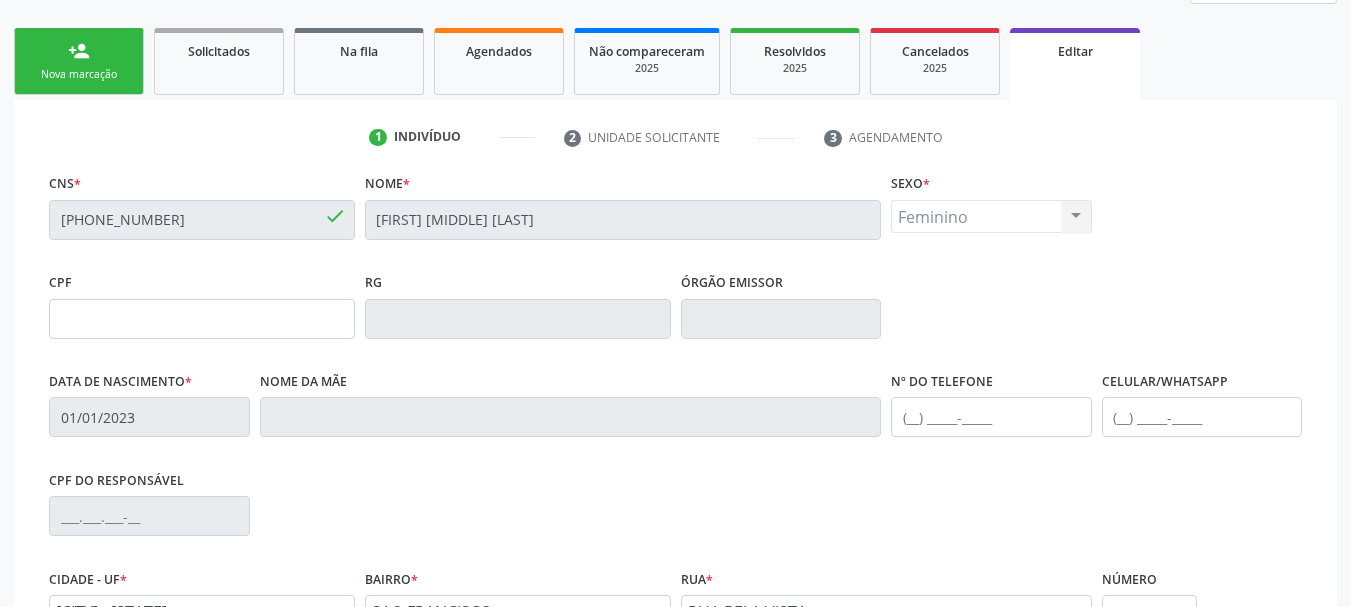 scroll, scrollTop: 504, scrollLeft: 0, axis: vertical 